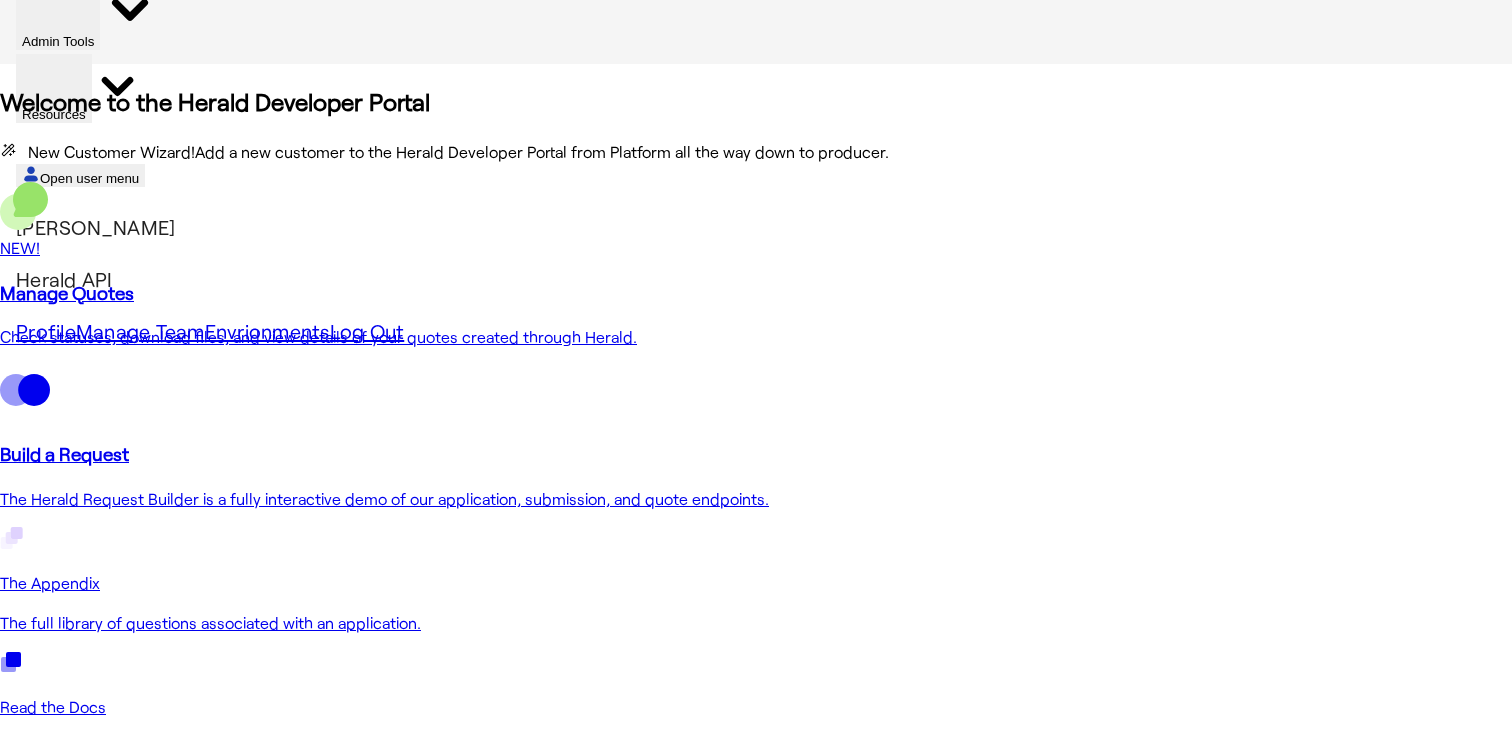 scroll, scrollTop: 0, scrollLeft: 0, axis: both 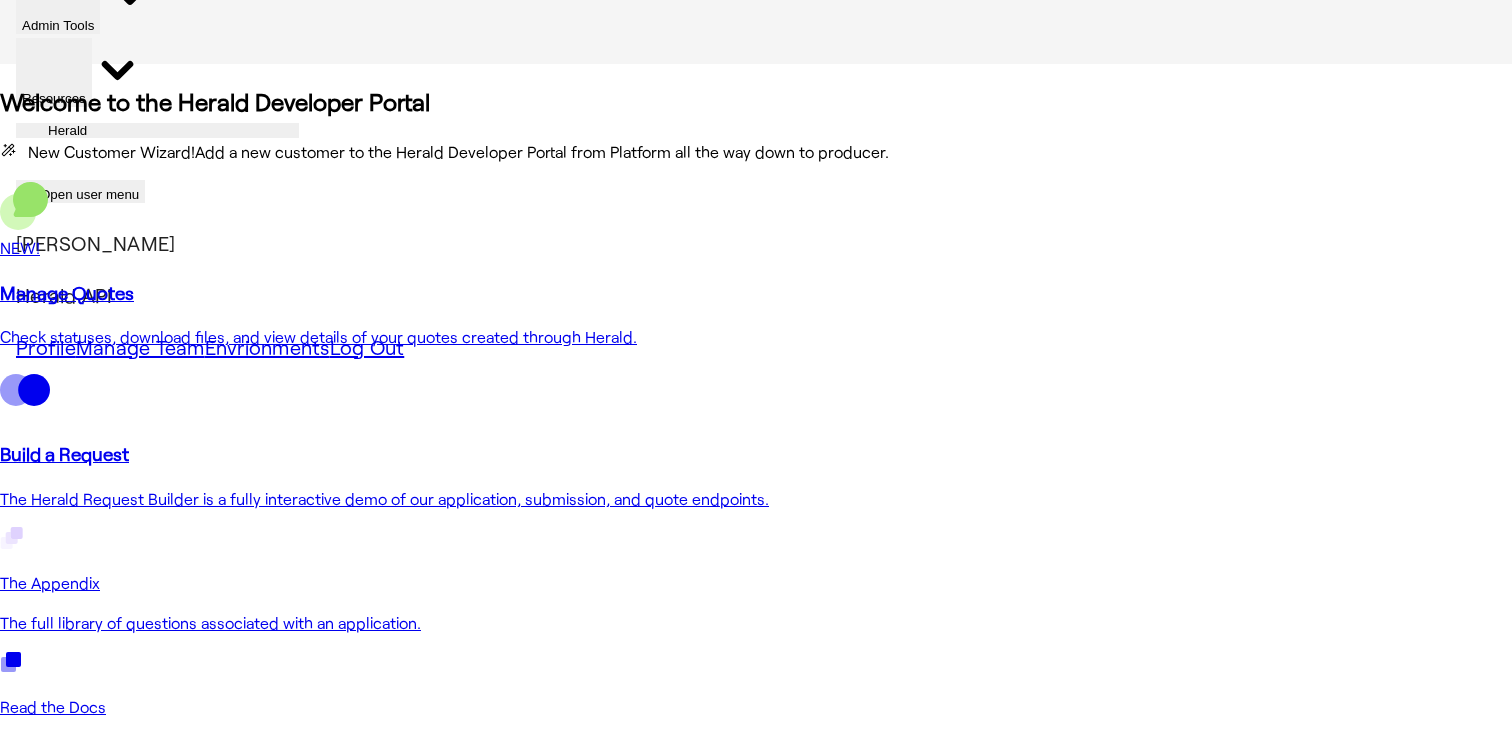 click on "Quotes" at bounding box center (210, -155) 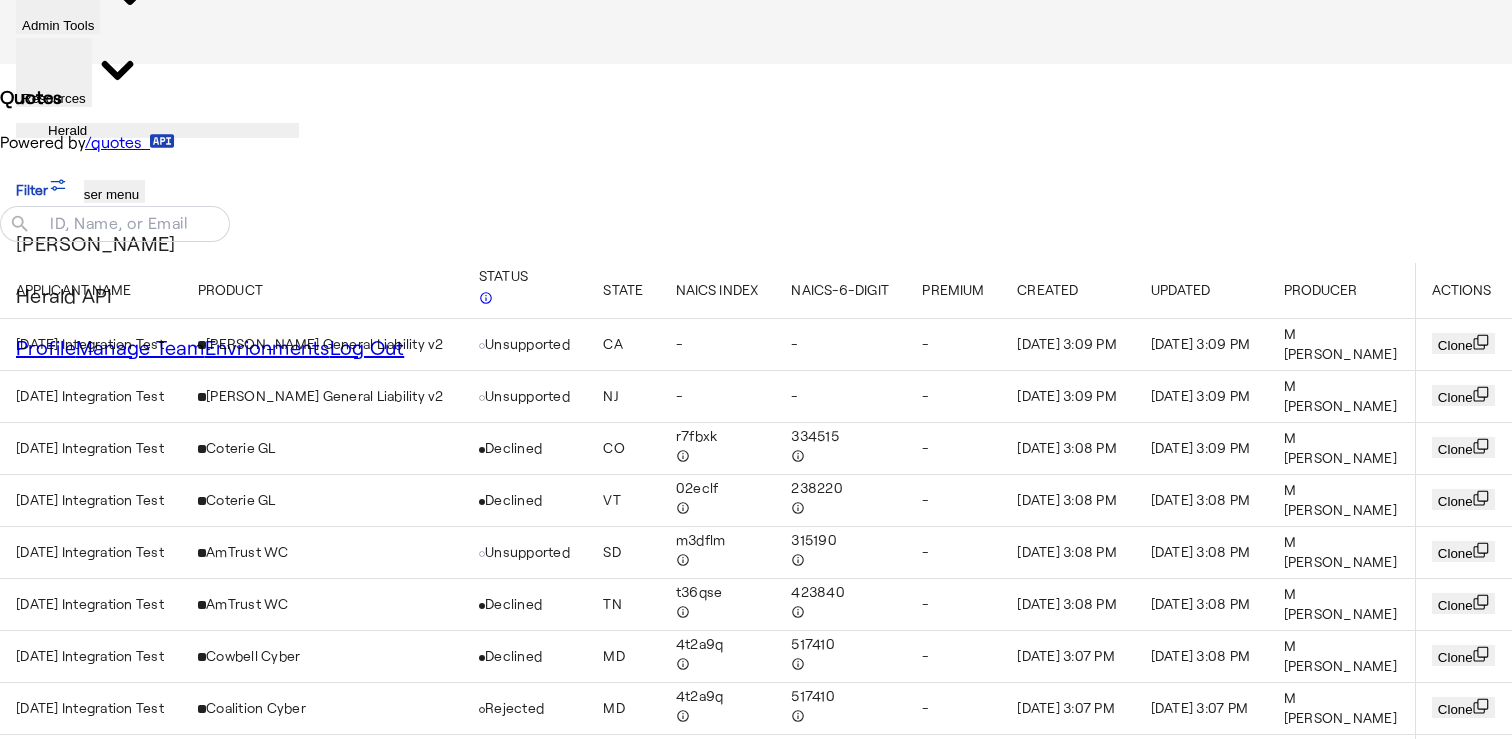 scroll, scrollTop: 170, scrollLeft: 0, axis: vertical 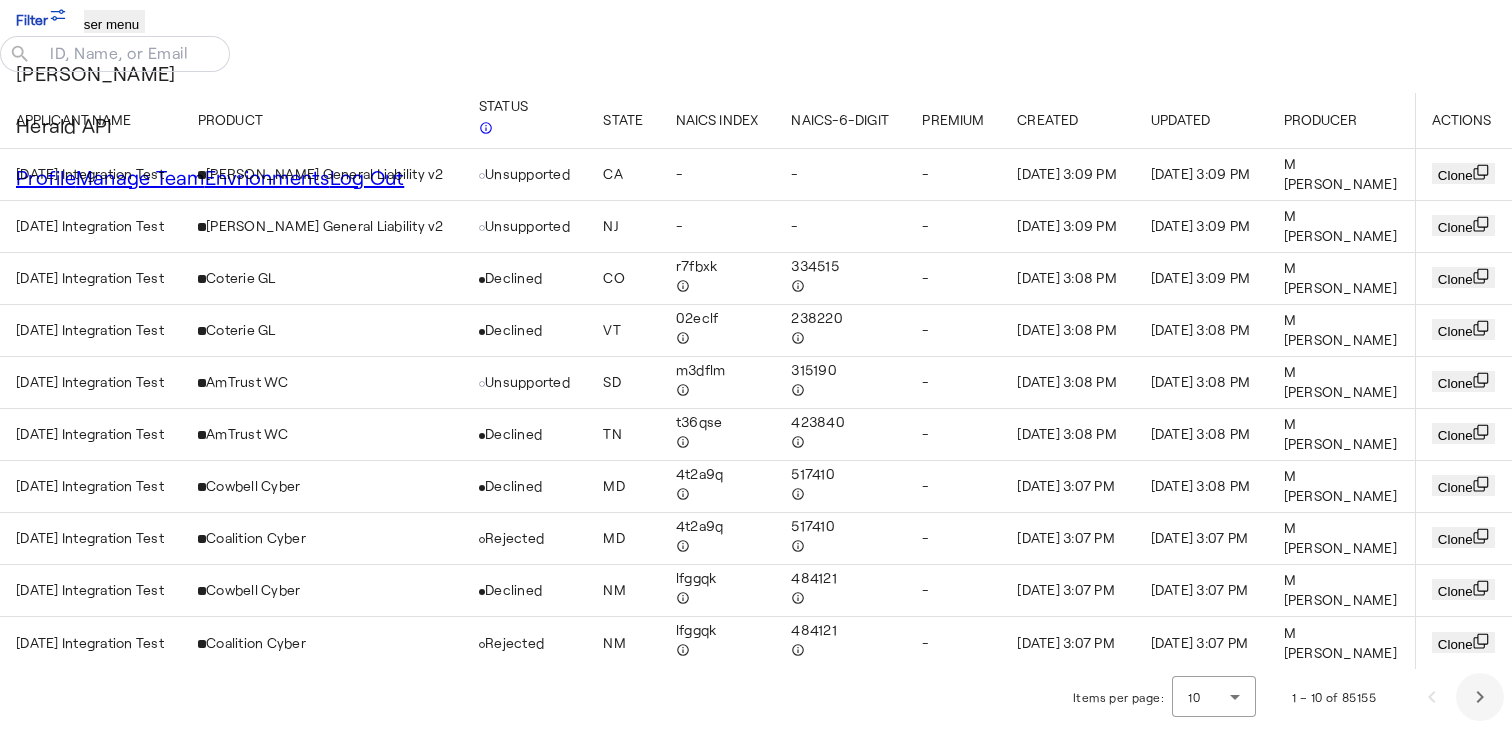 click 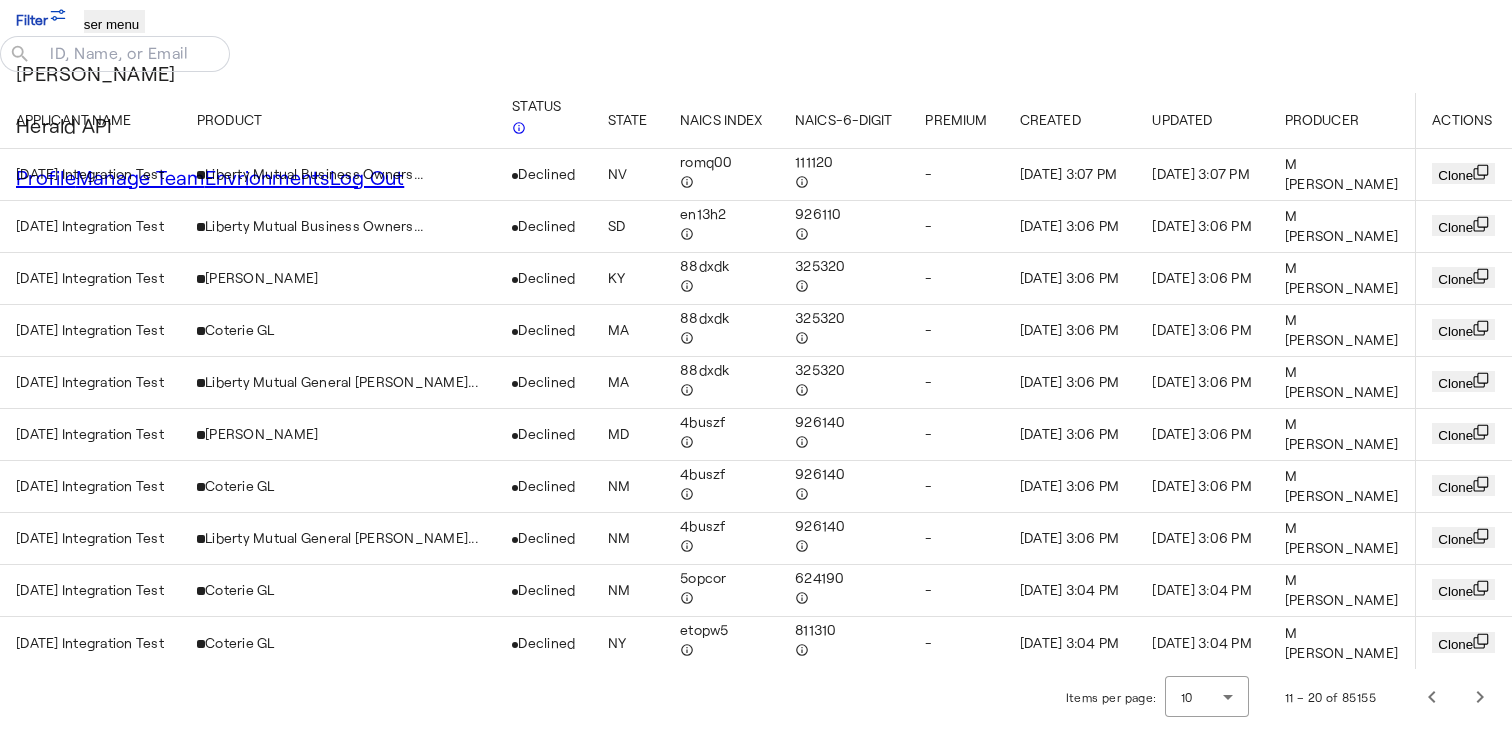 scroll, scrollTop: 0, scrollLeft: 0, axis: both 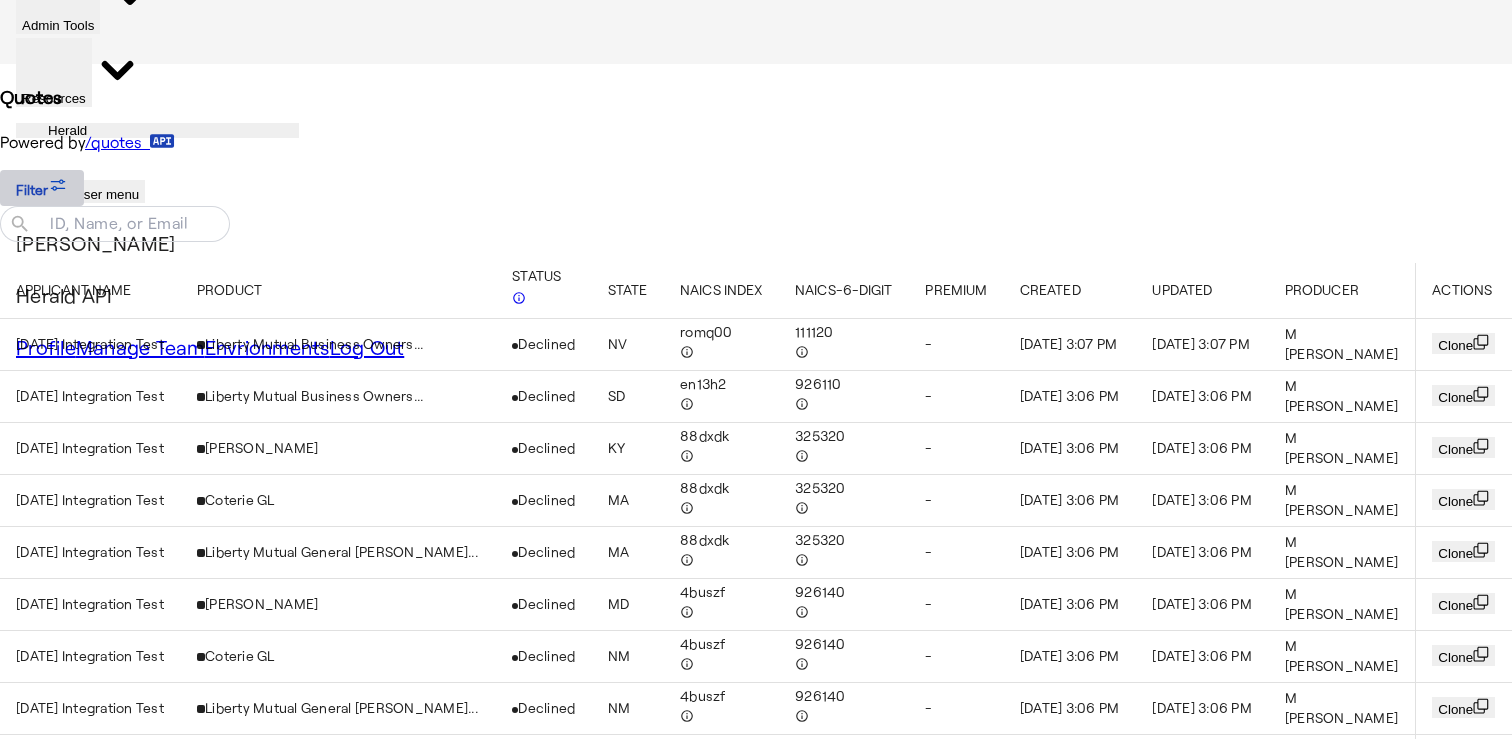 click at bounding box center (42, 188) 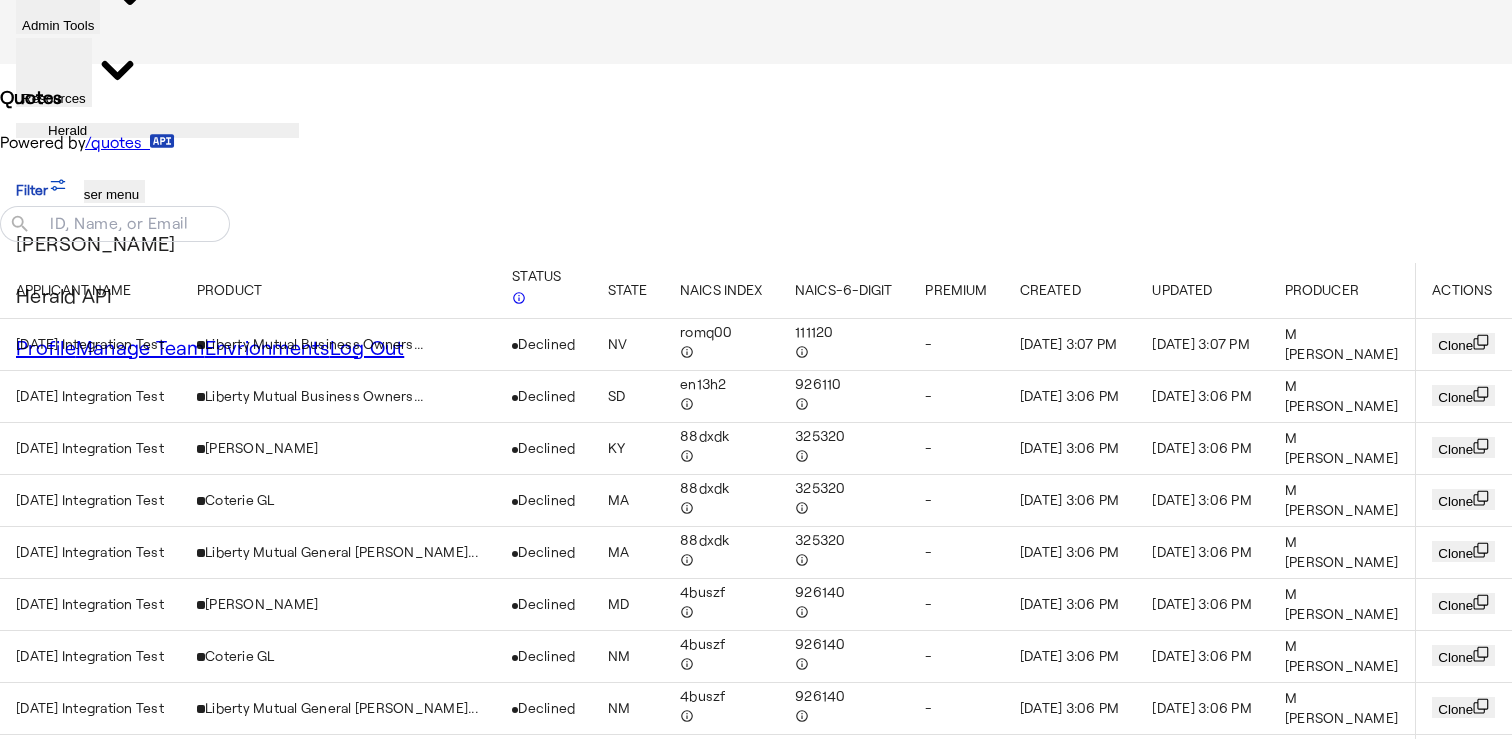 click on "Filter  Only show quotes where  Close modal  Status  Select  NAICS Index  Enter Value  NAICS 2017  Enter Value  Quote Id  Enter Value  State  Select  Producer ID  Select  Product ID  Select  Herald Quotes  Show  Herald occasionally creates quotes on your behalf for testing purposes, which will be shown with an
icon. Choose to show or hide these.   Search   Apply Filters   Clear All Filters" at bounding box center (756, 1977) 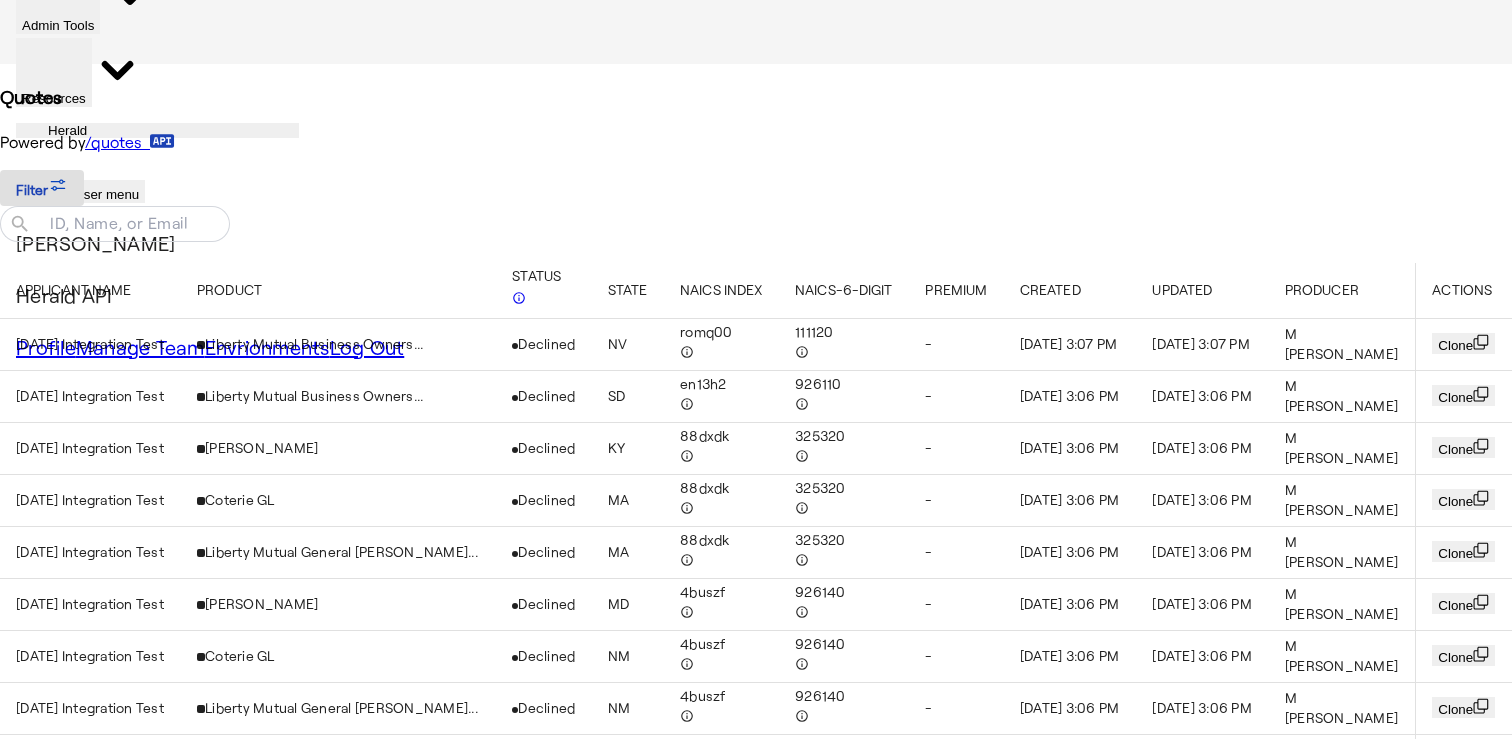 scroll, scrollTop: 170, scrollLeft: 0, axis: vertical 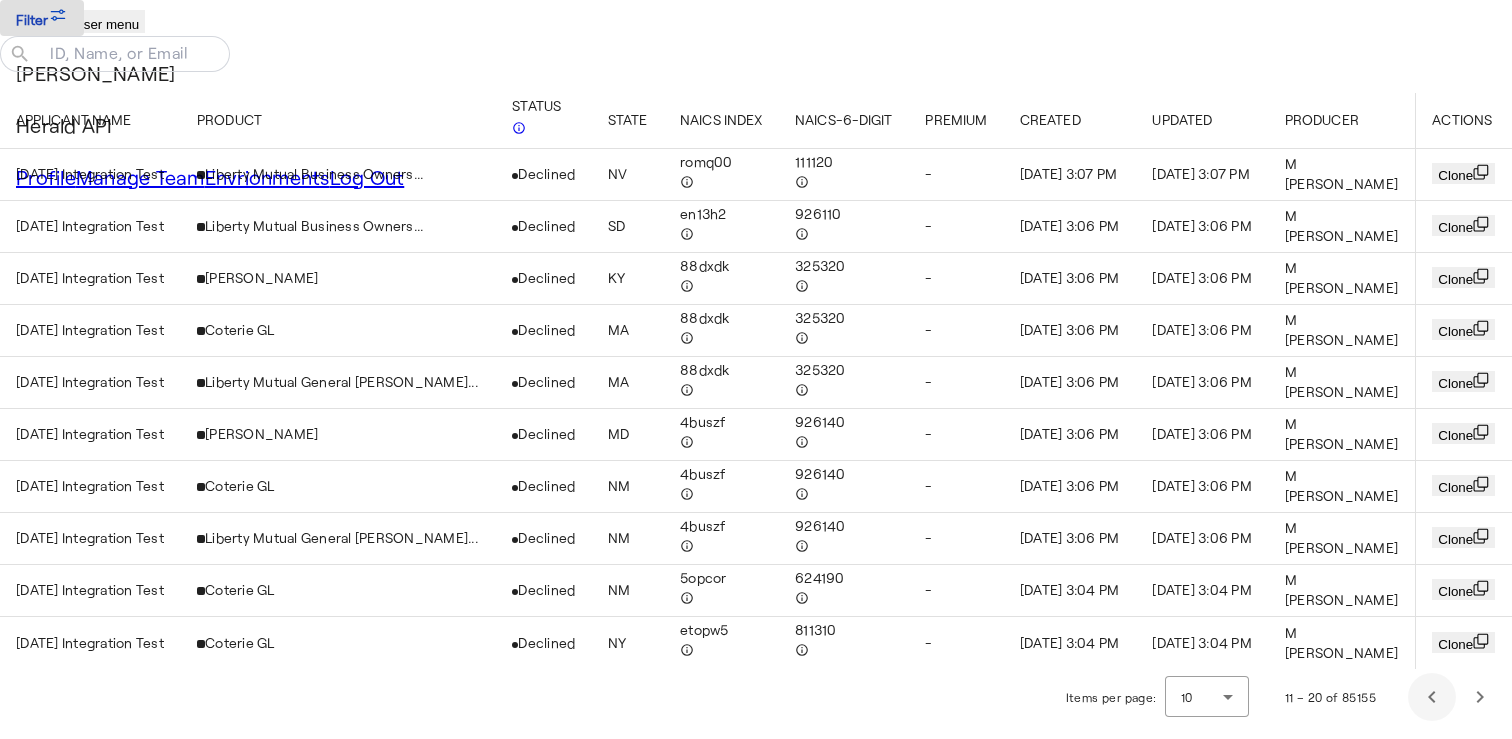 click 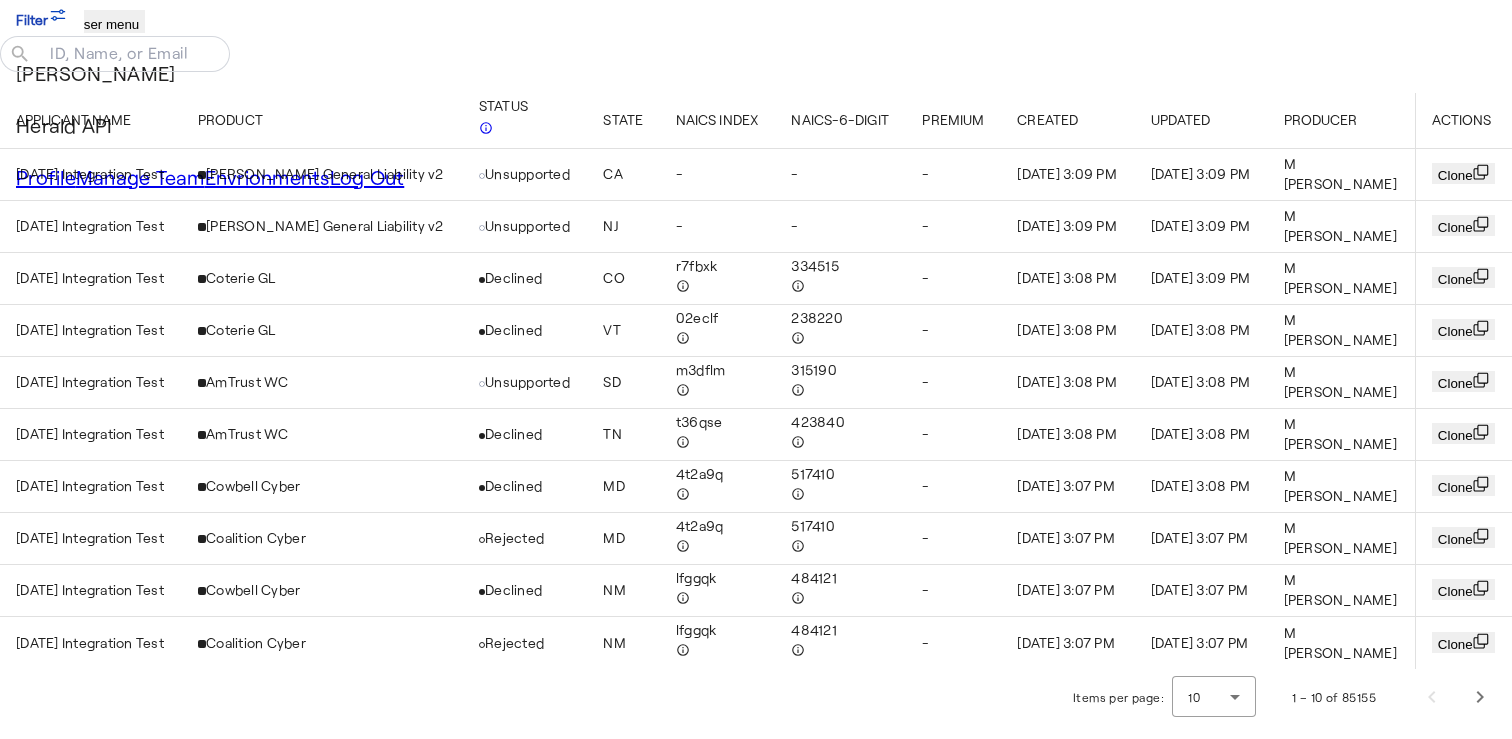 click on "2025-07-28 Integration Test" at bounding box center [90, 642] 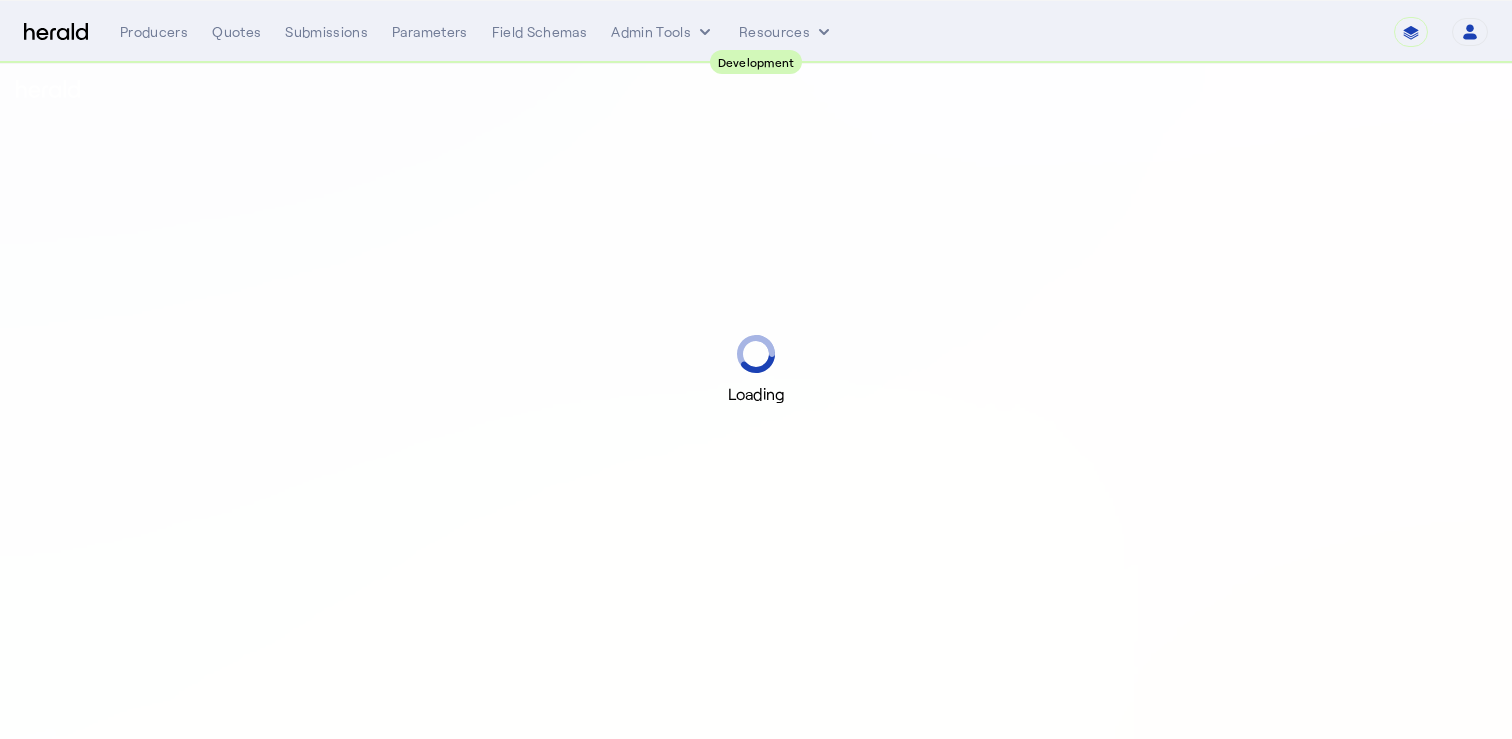 scroll, scrollTop: 0, scrollLeft: 0, axis: both 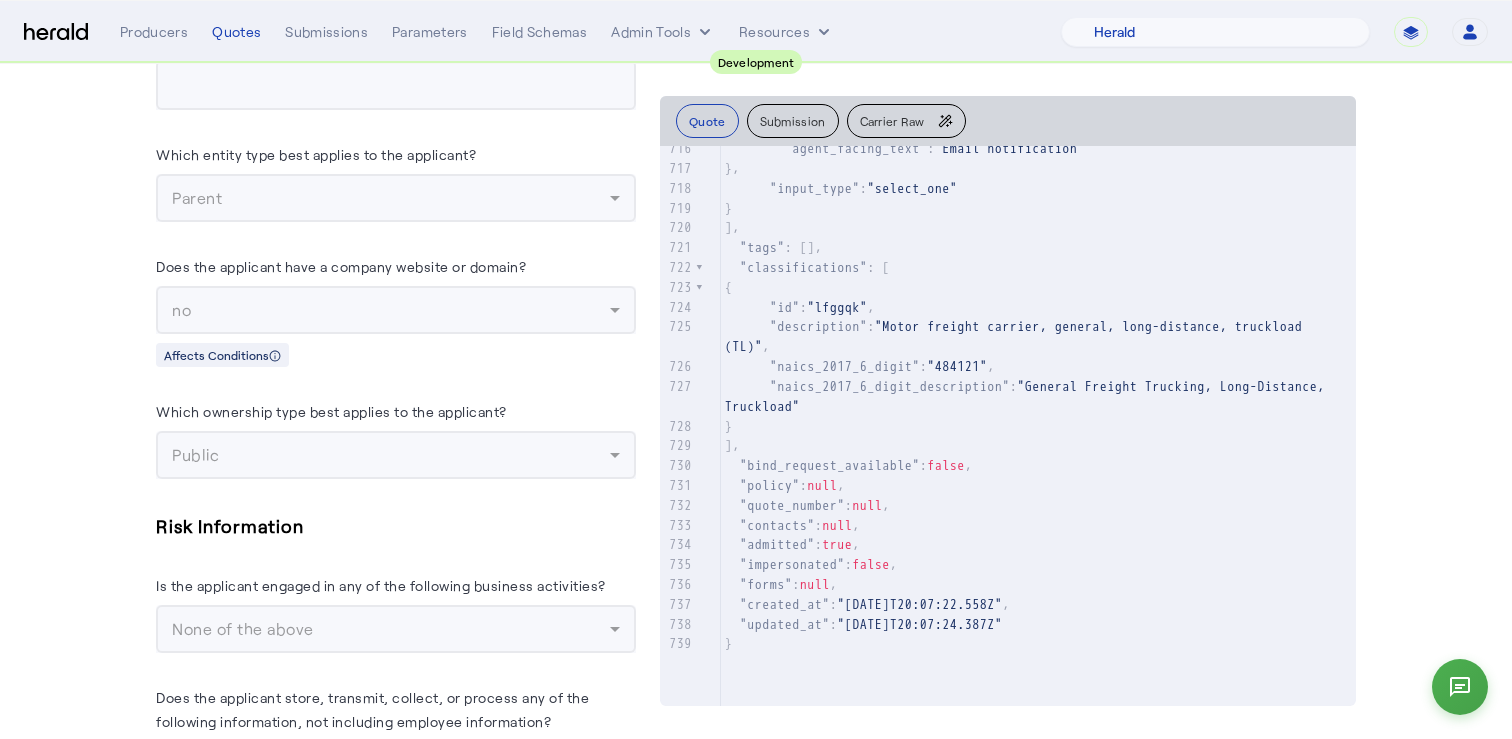click on "Carrier Raw" 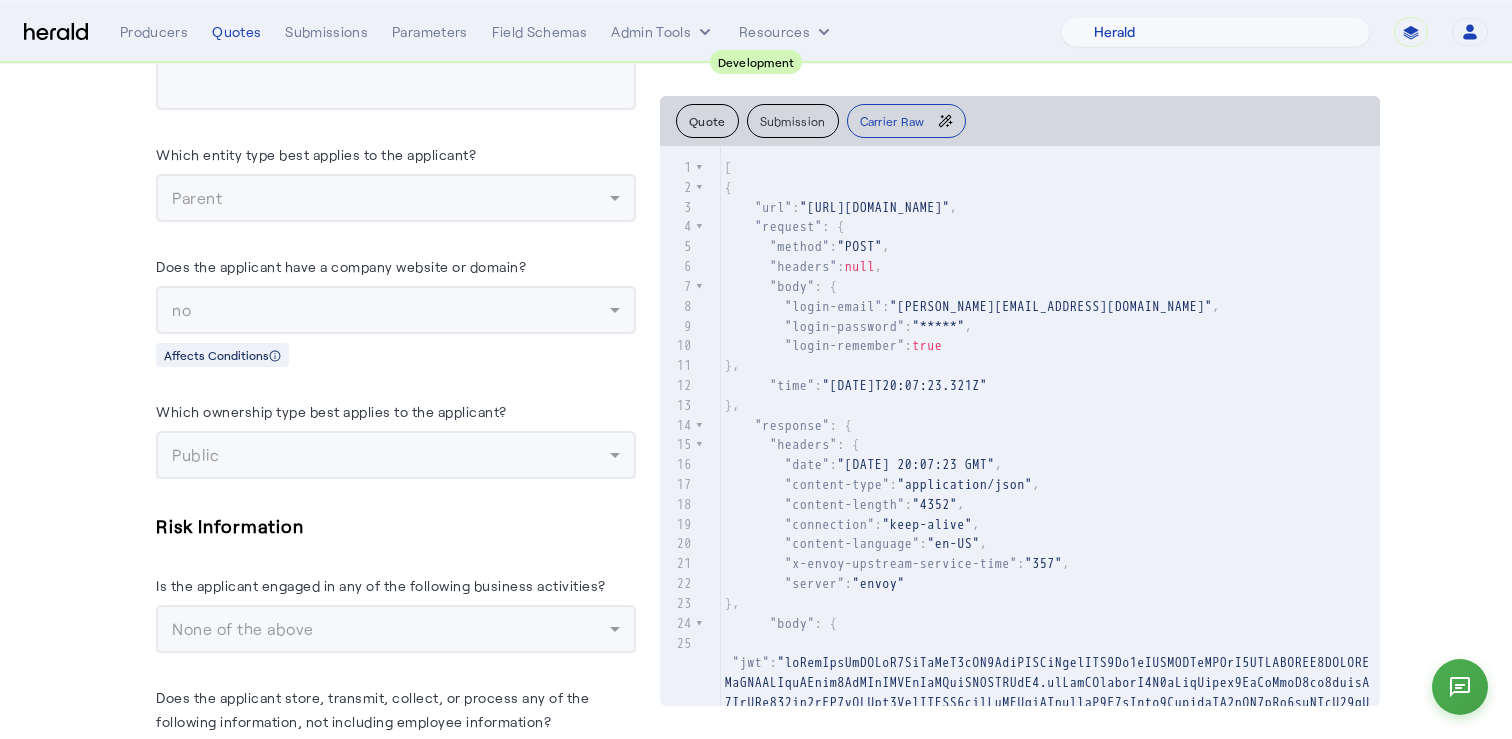 scroll, scrollTop: 3857, scrollLeft: 0, axis: vertical 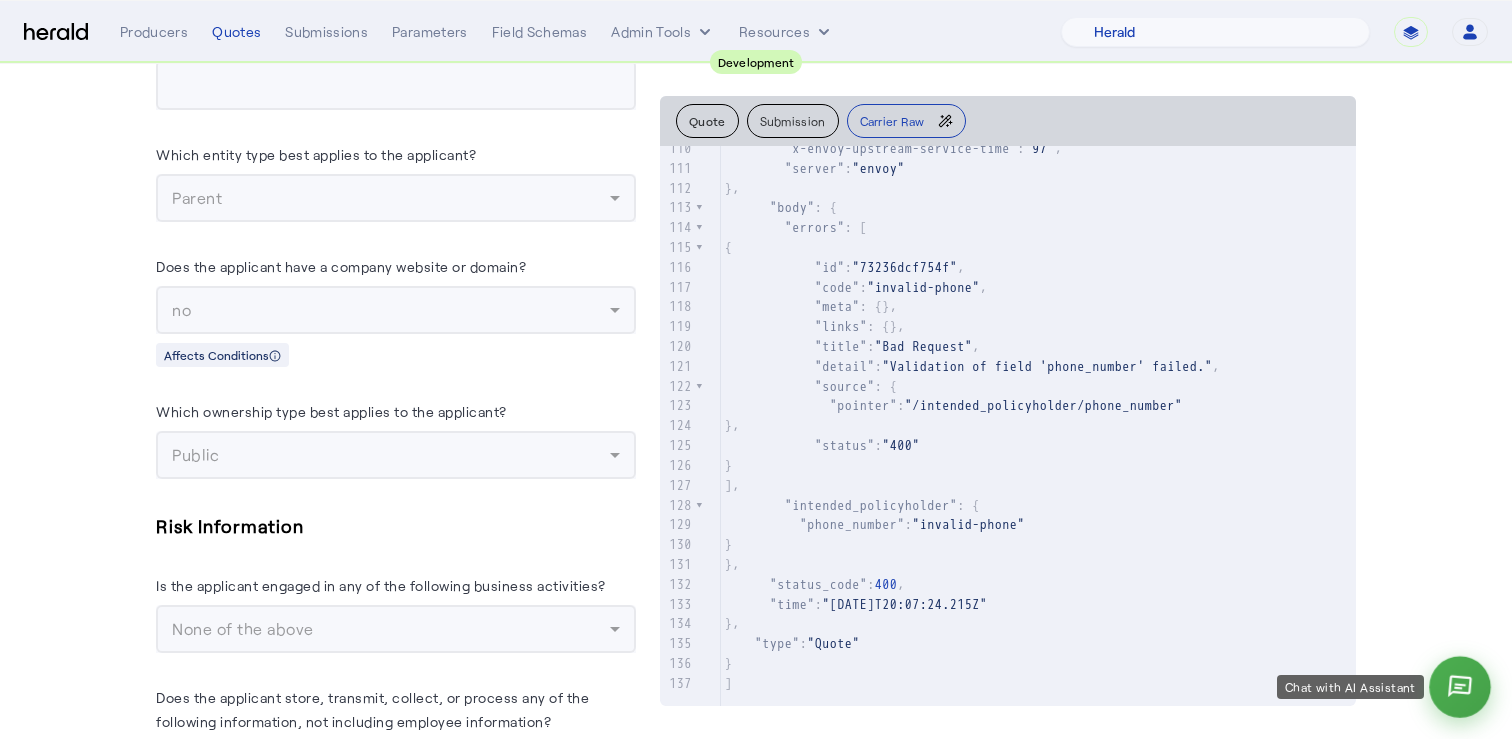 click 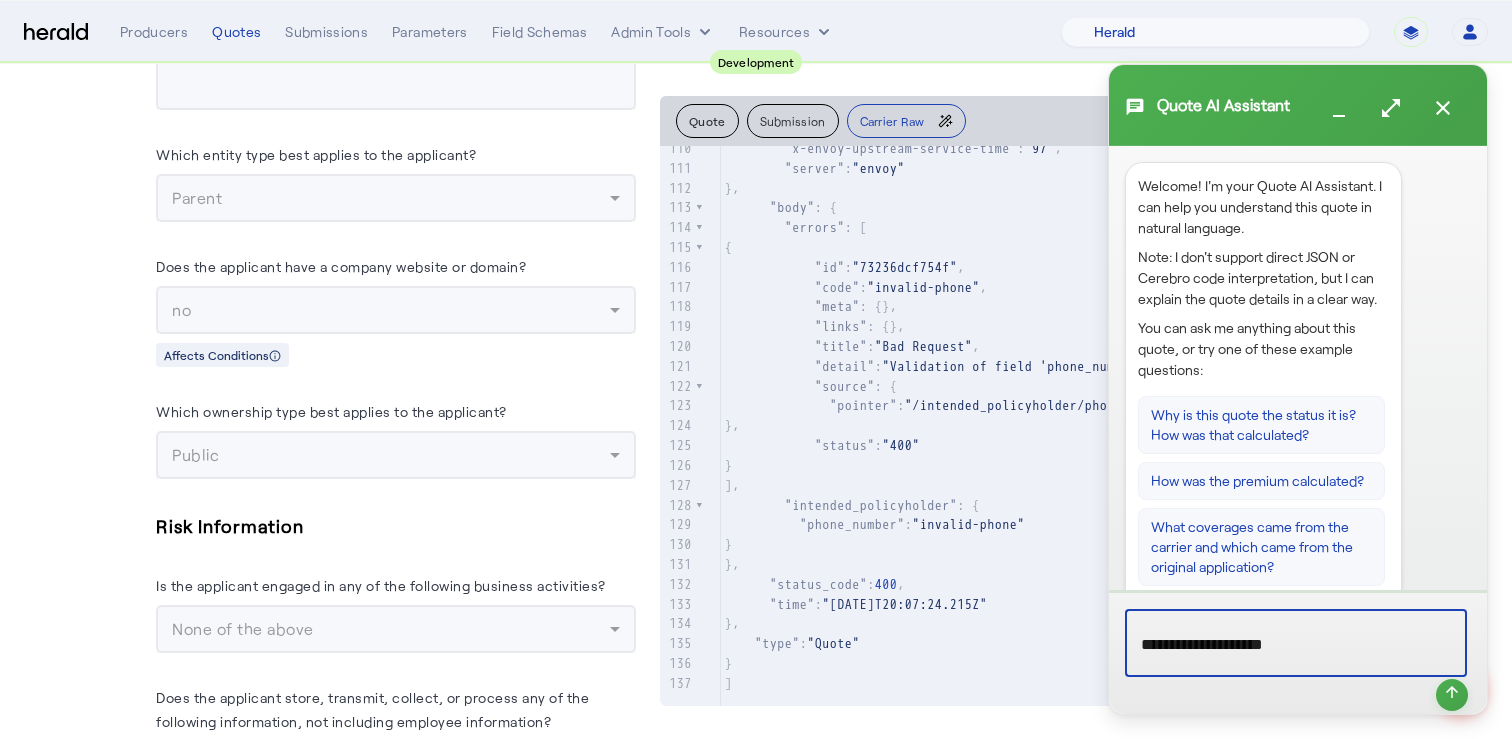 type on "**********" 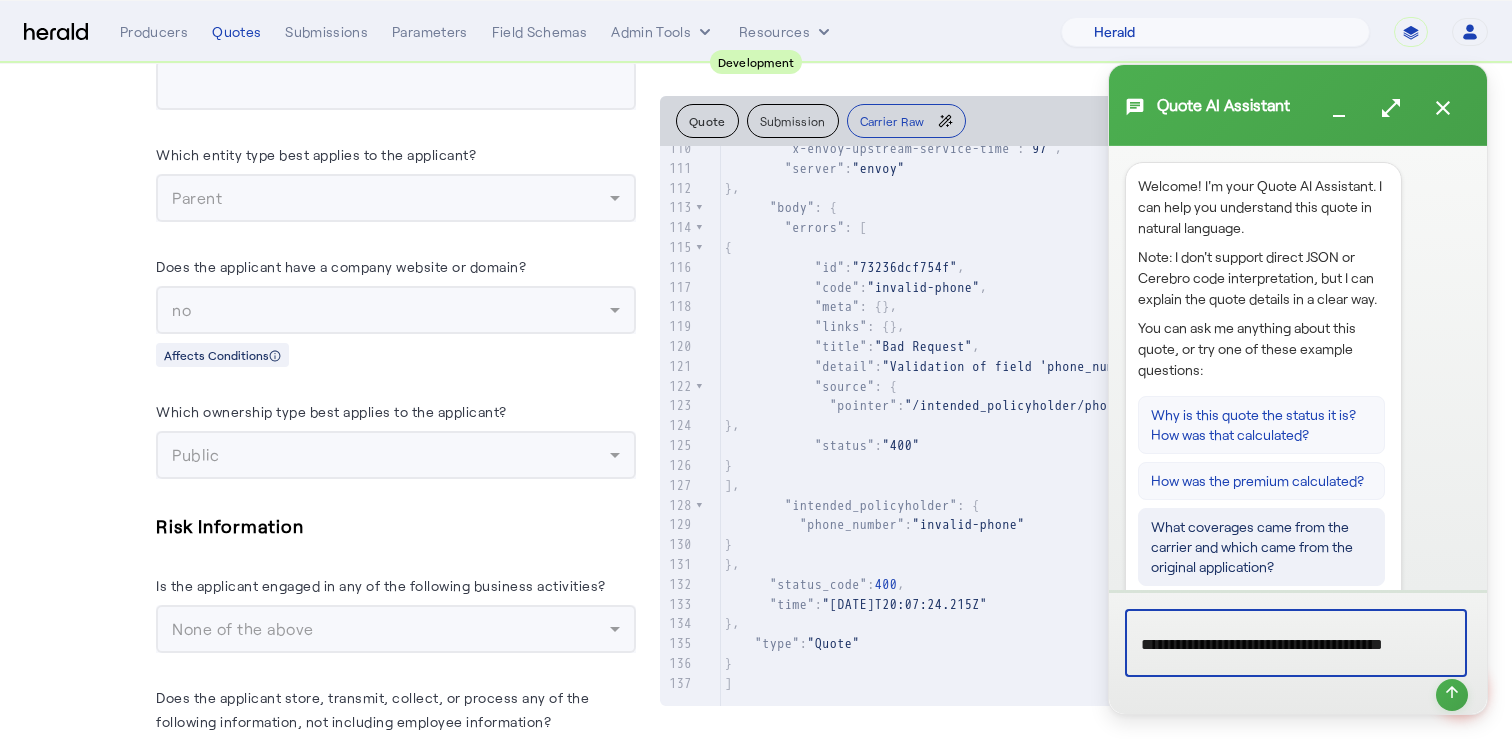 scroll, scrollTop: 5, scrollLeft: 0, axis: vertical 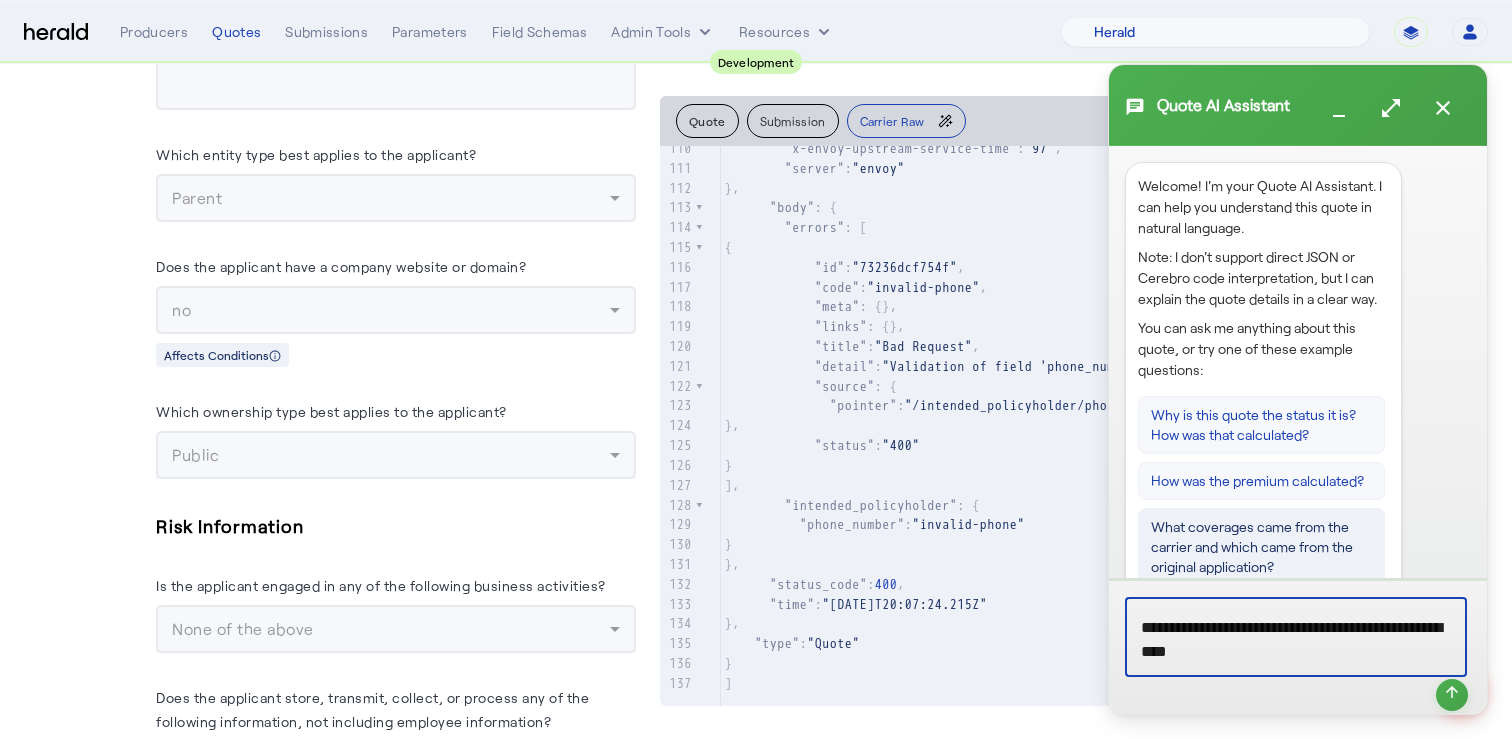 type on "**********" 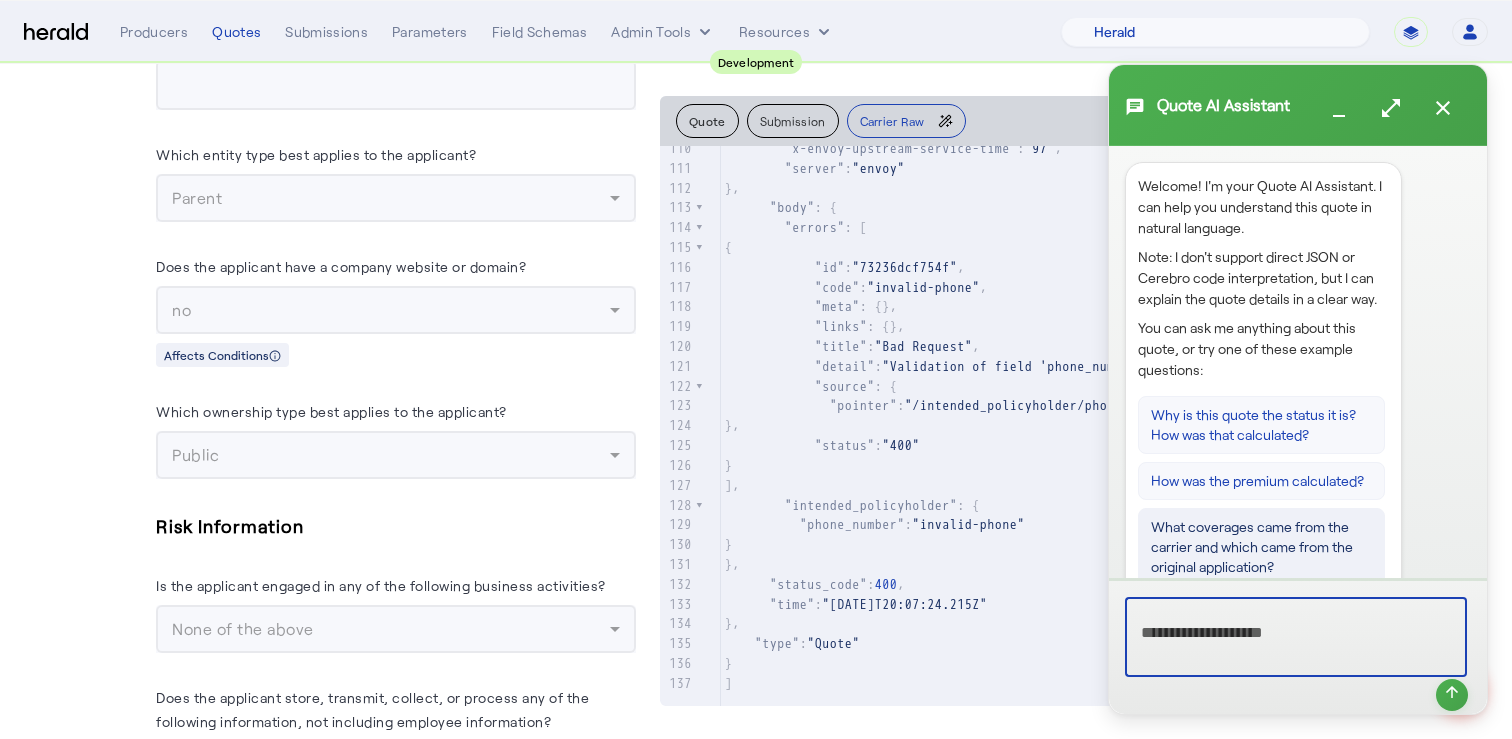 scroll, scrollTop: 0, scrollLeft: 0, axis: both 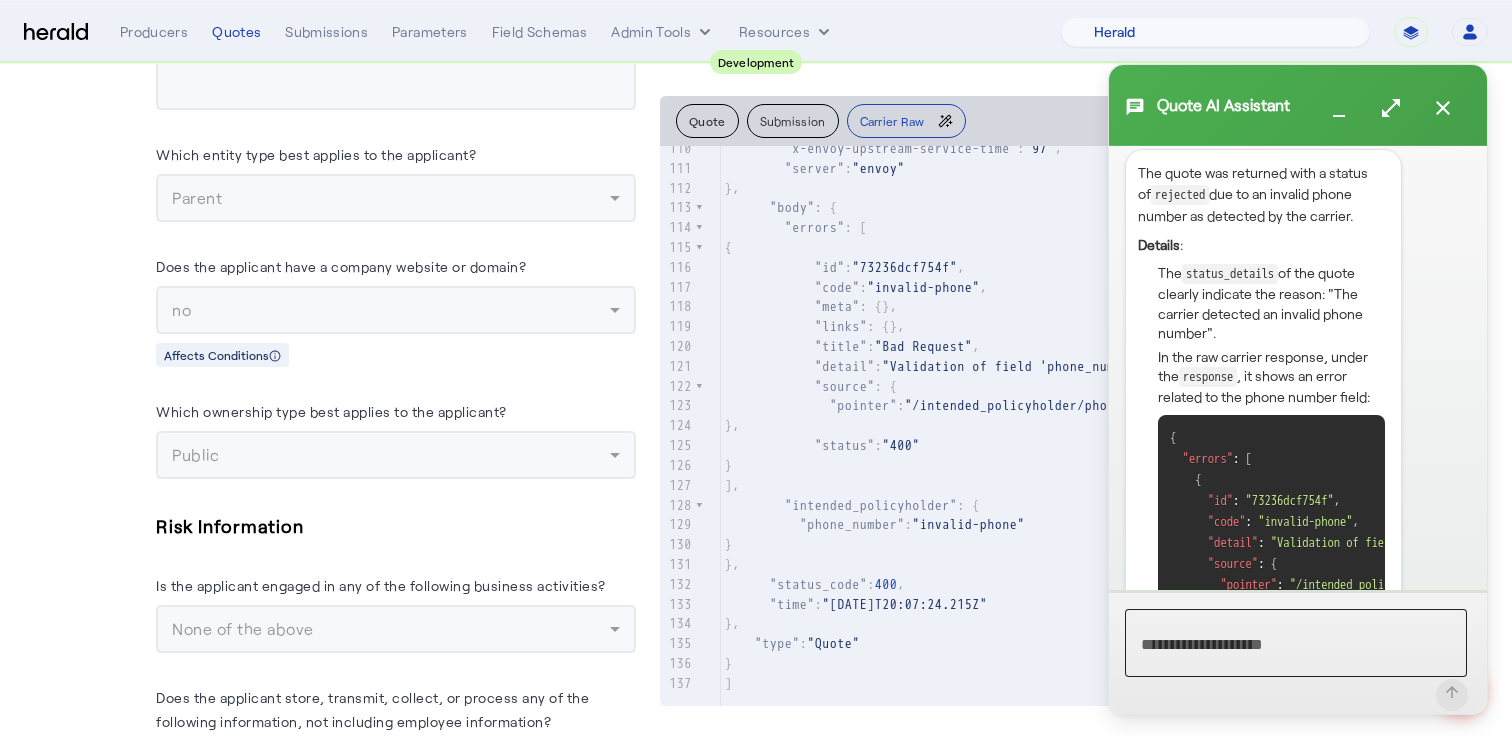 click at bounding box center [1296, 643] 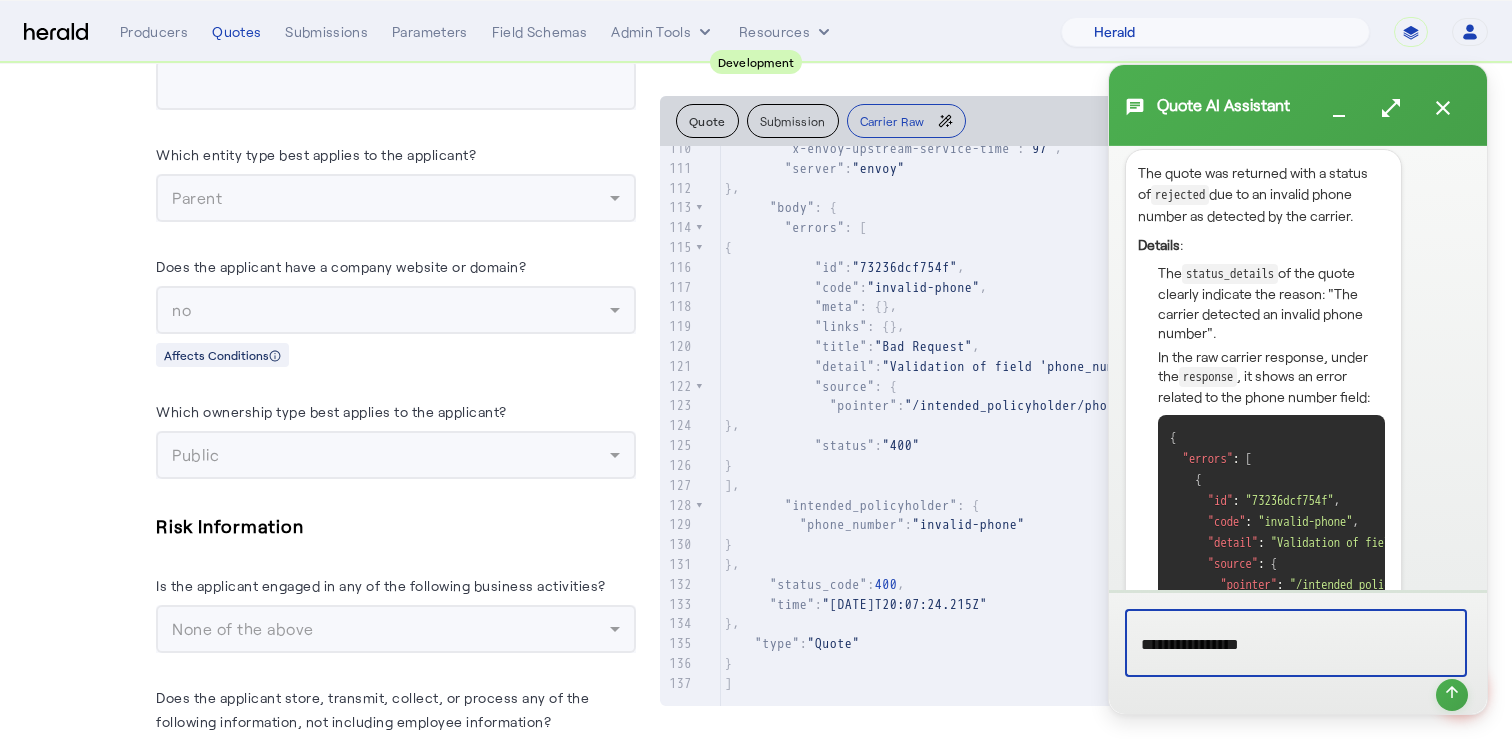 type on "**********" 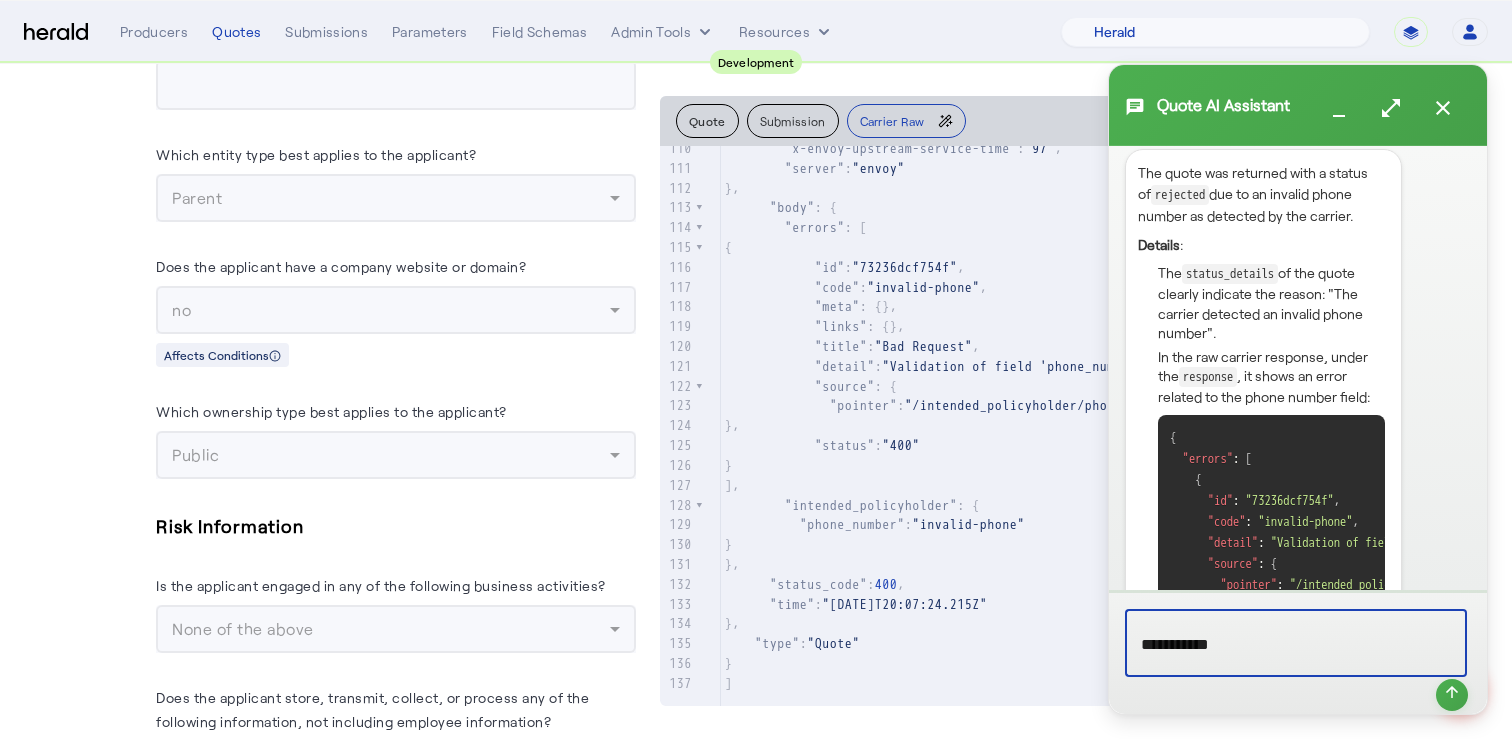 type on "**********" 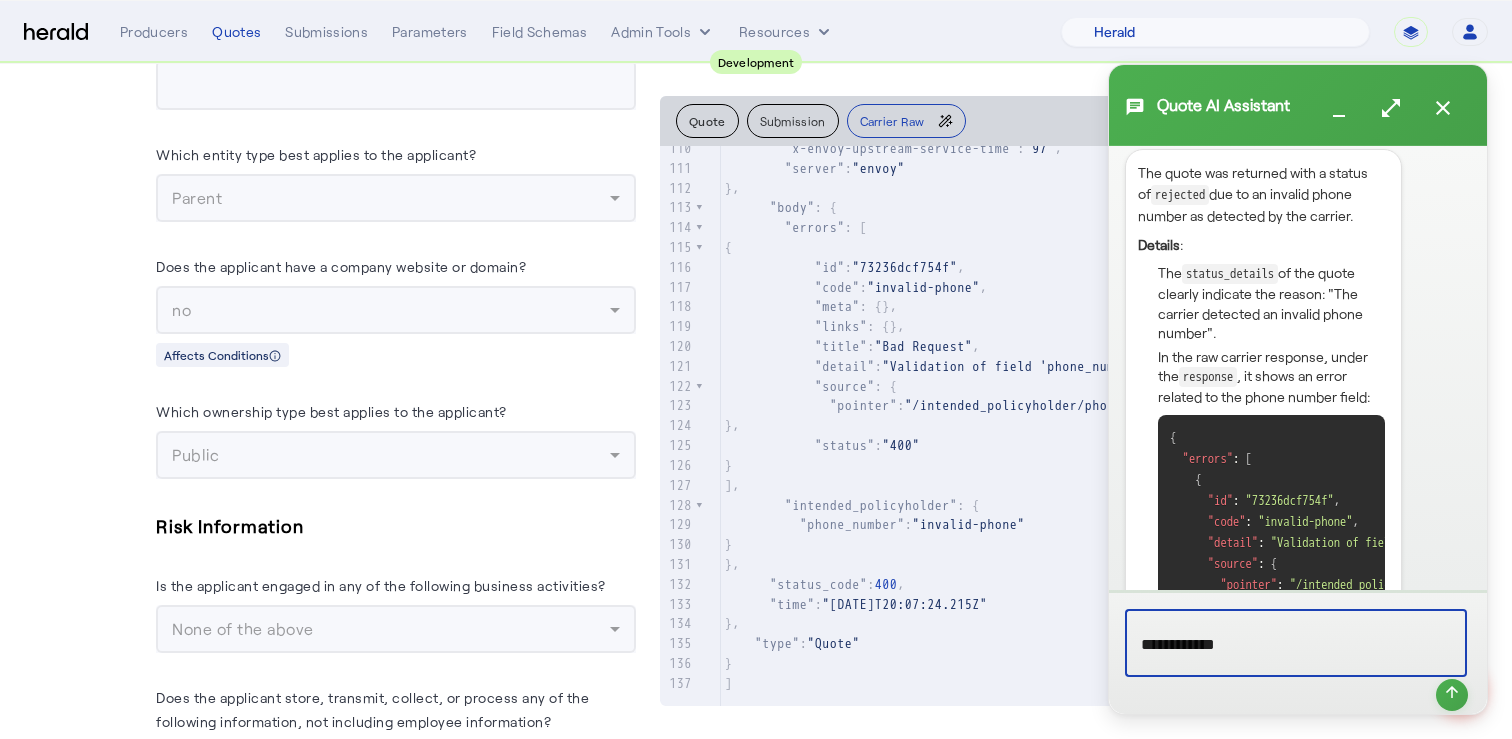 type 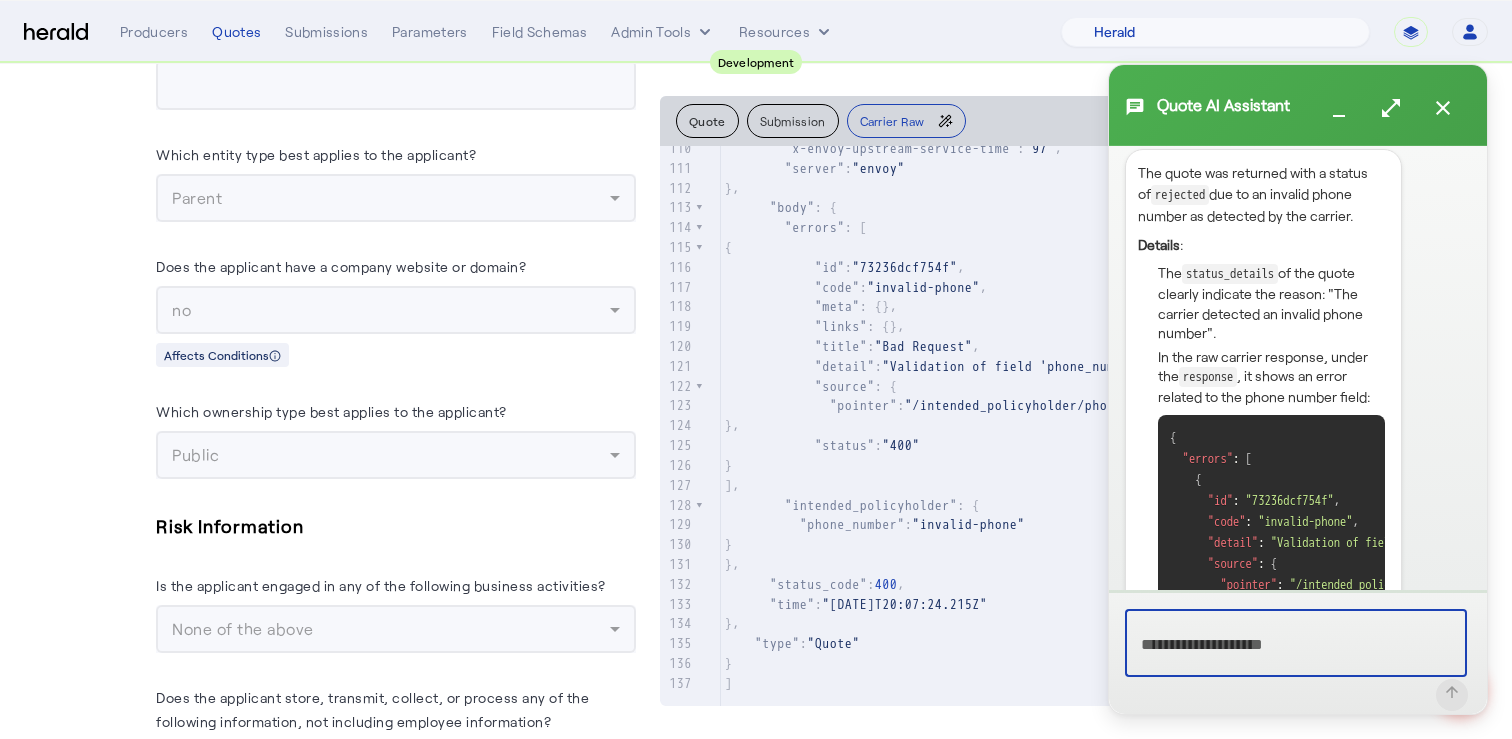 scroll, scrollTop: 480, scrollLeft: 0, axis: vertical 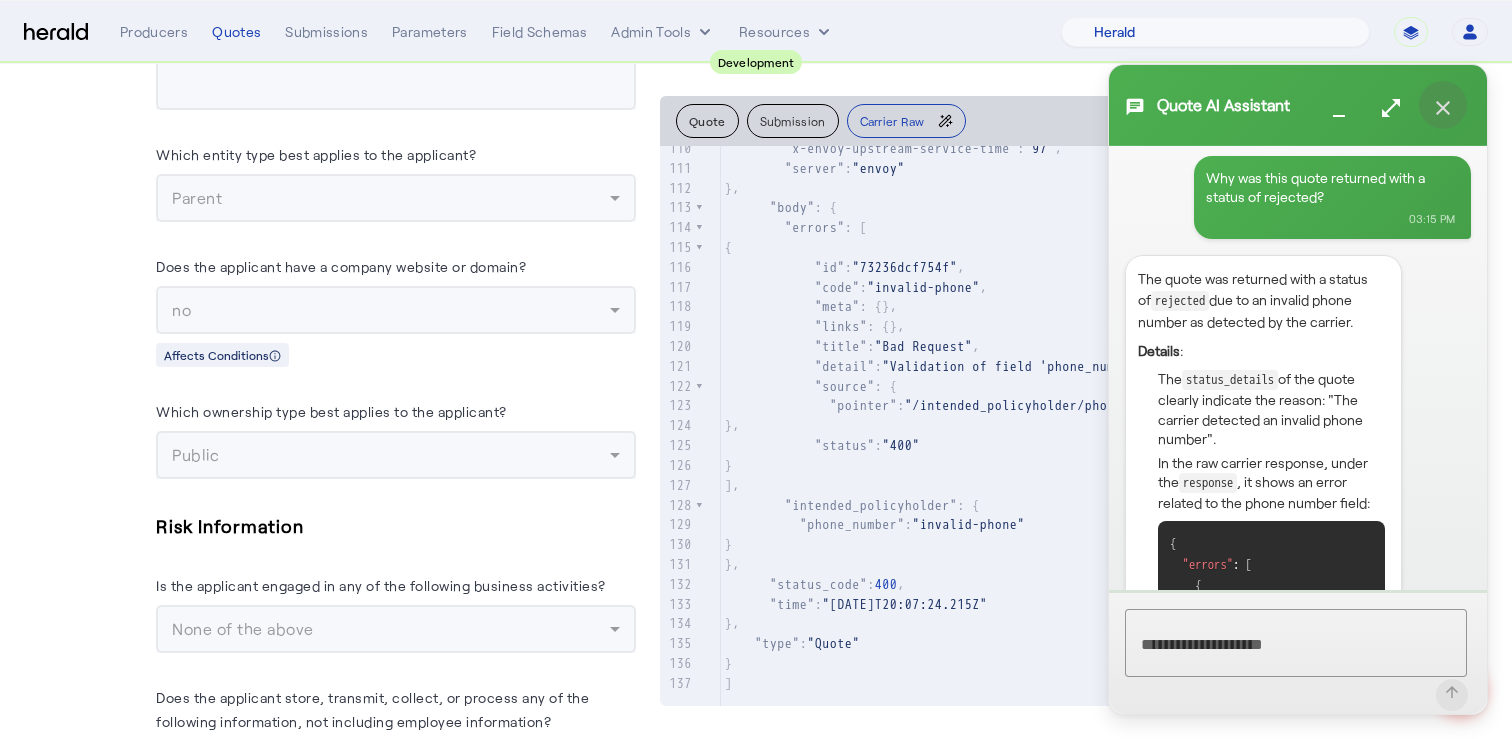 click 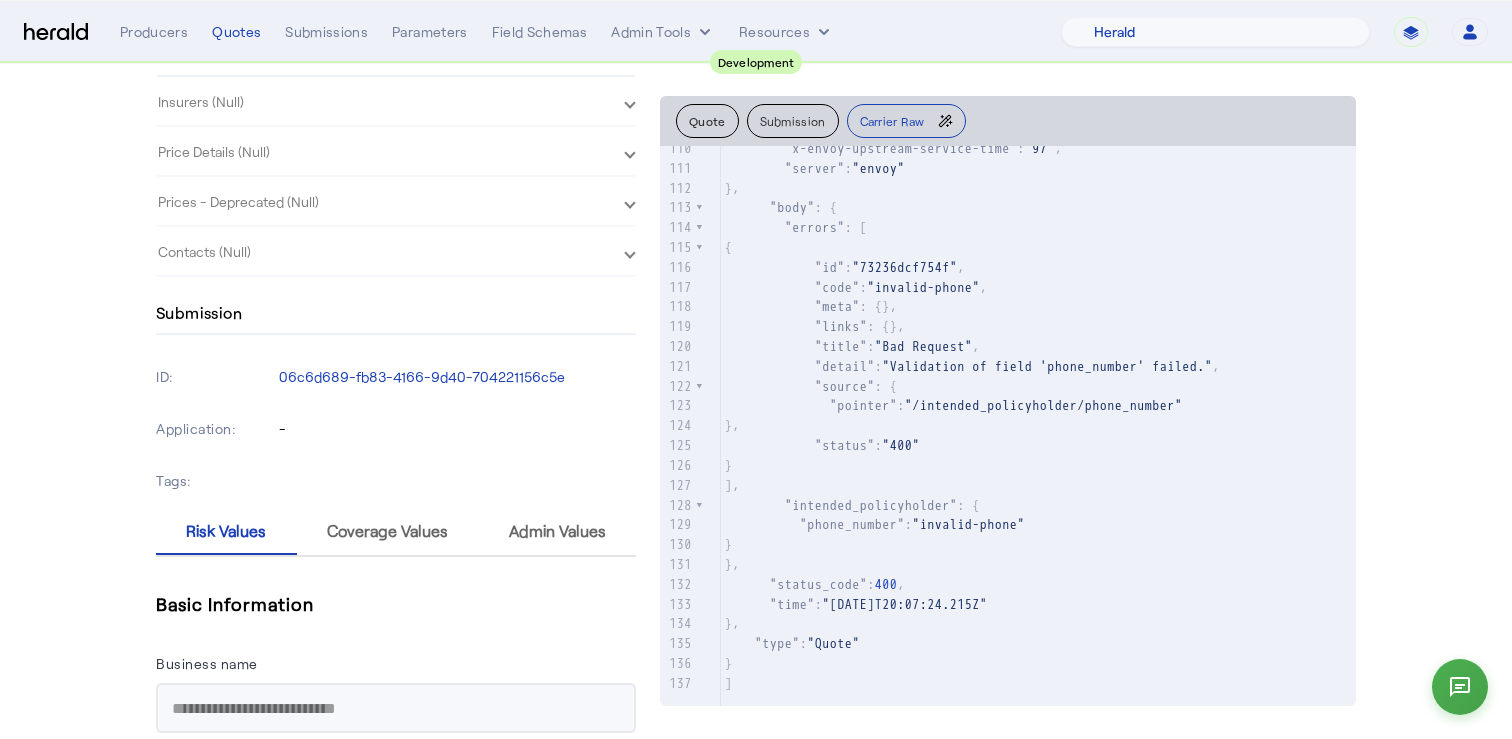 scroll, scrollTop: 0, scrollLeft: 0, axis: both 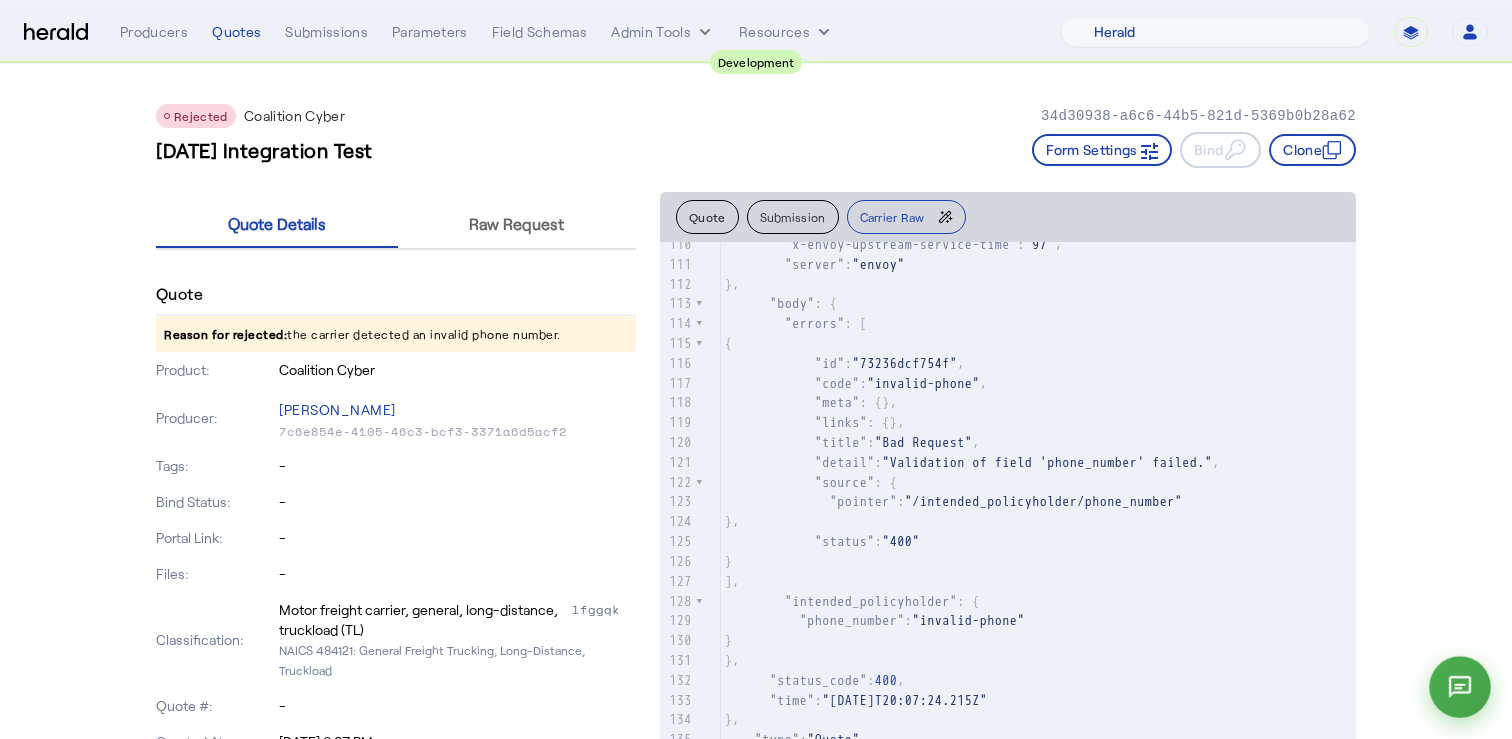 click 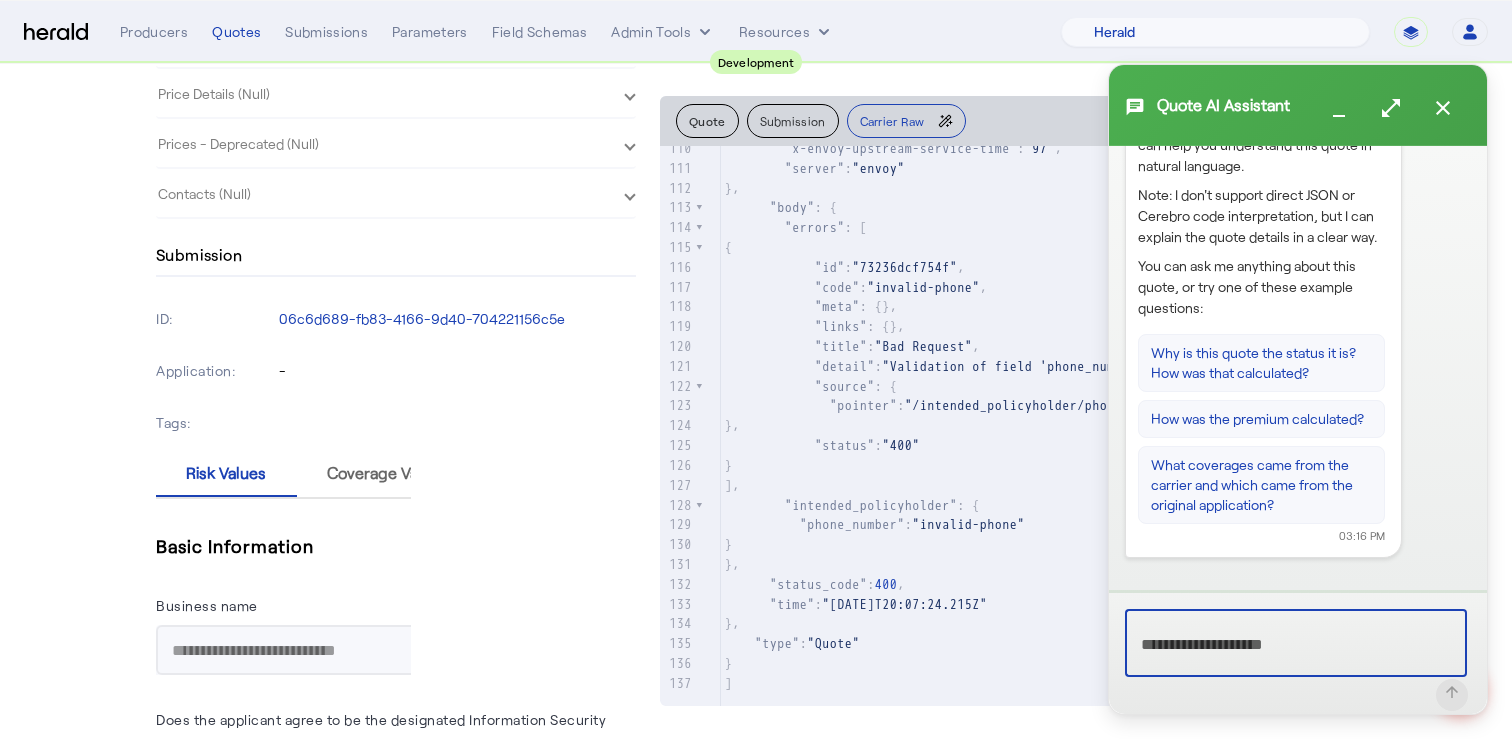 scroll, scrollTop: 1107, scrollLeft: 0, axis: vertical 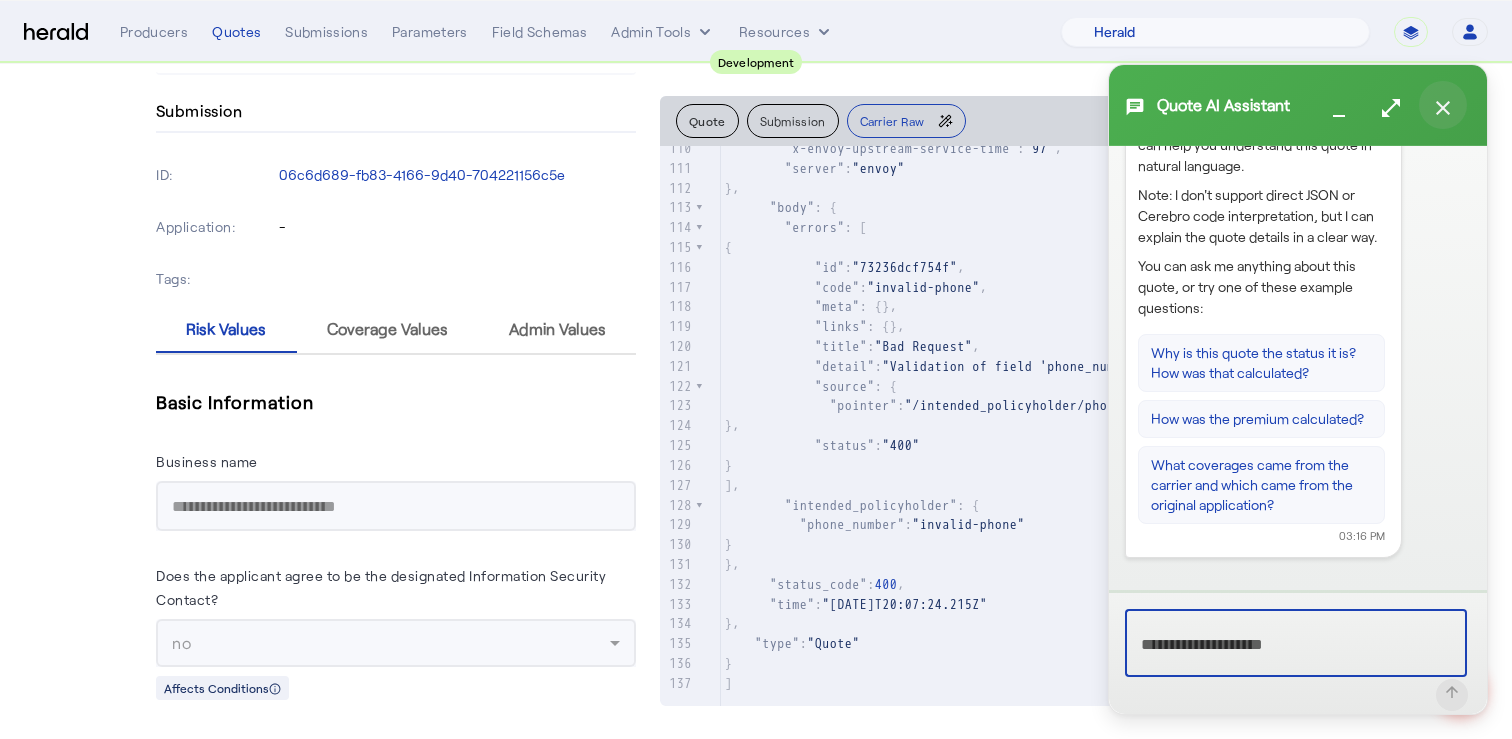 click 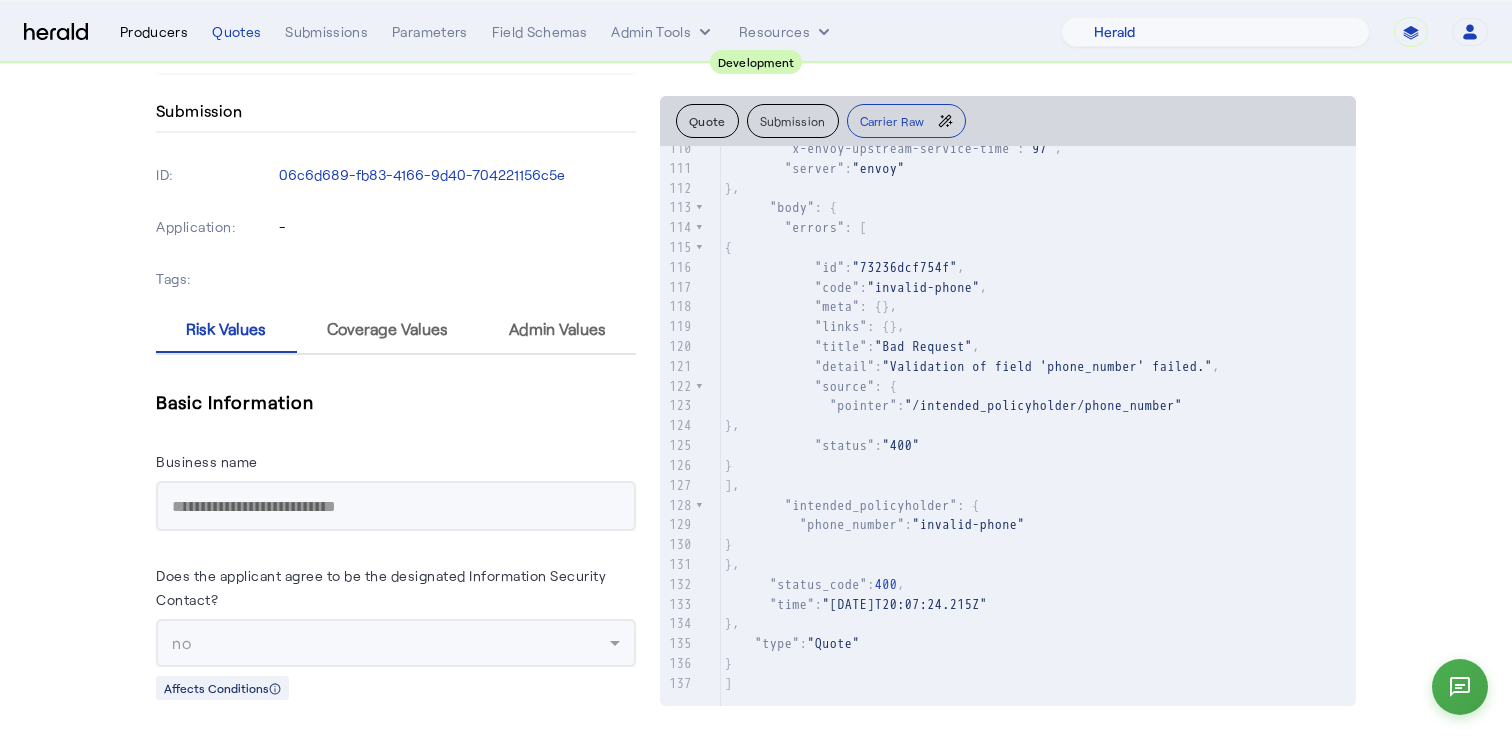 click on "Producers" at bounding box center (154, 32) 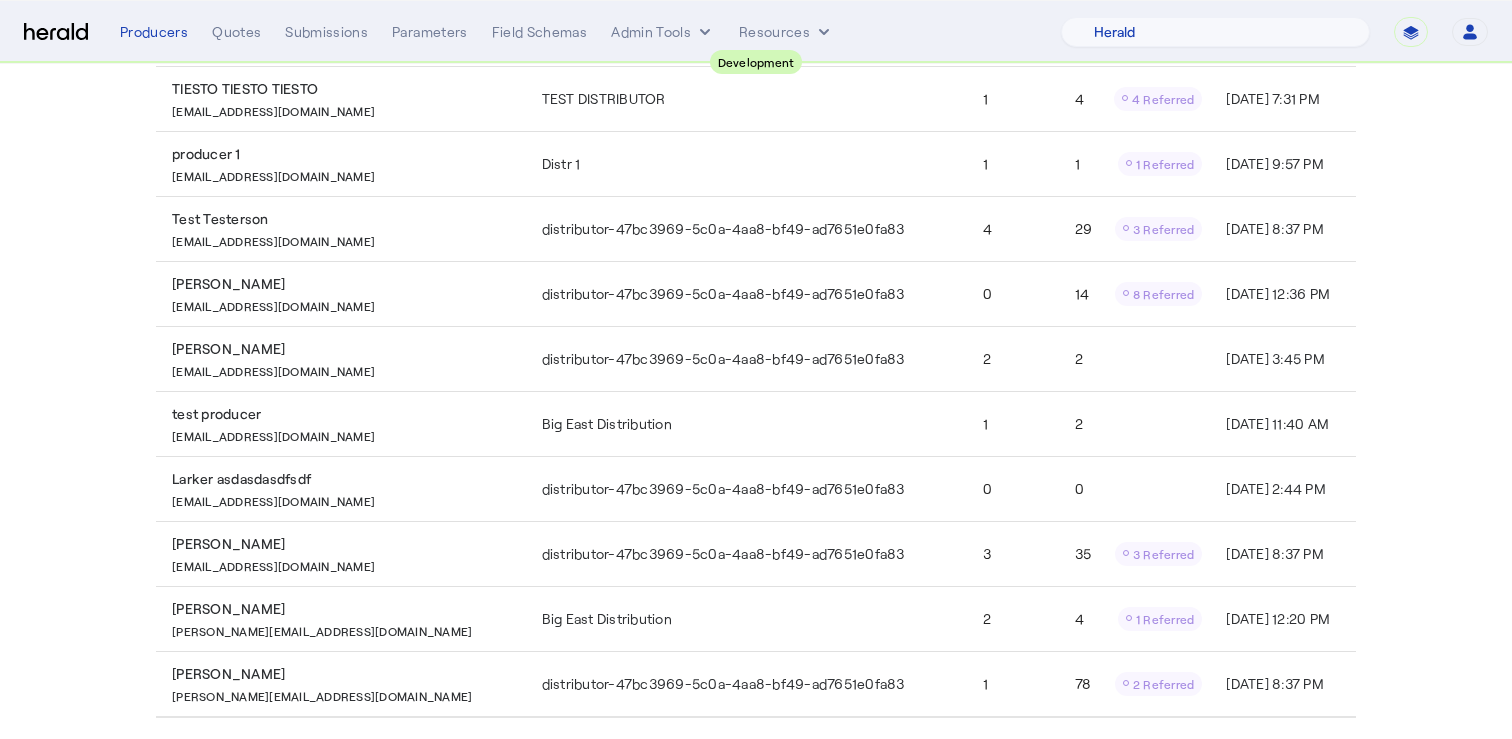 scroll, scrollTop: 272, scrollLeft: 0, axis: vertical 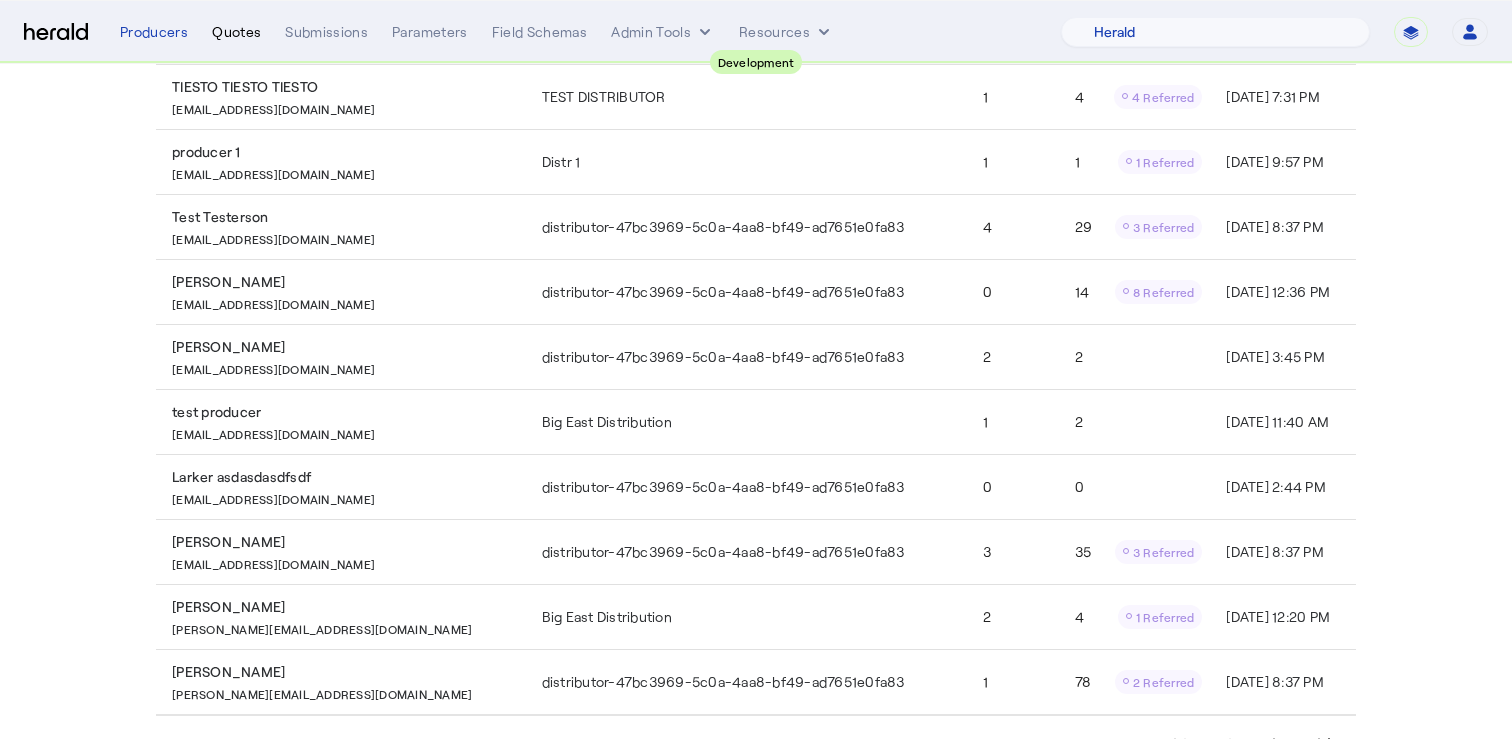 click on "Quotes" at bounding box center [236, 32] 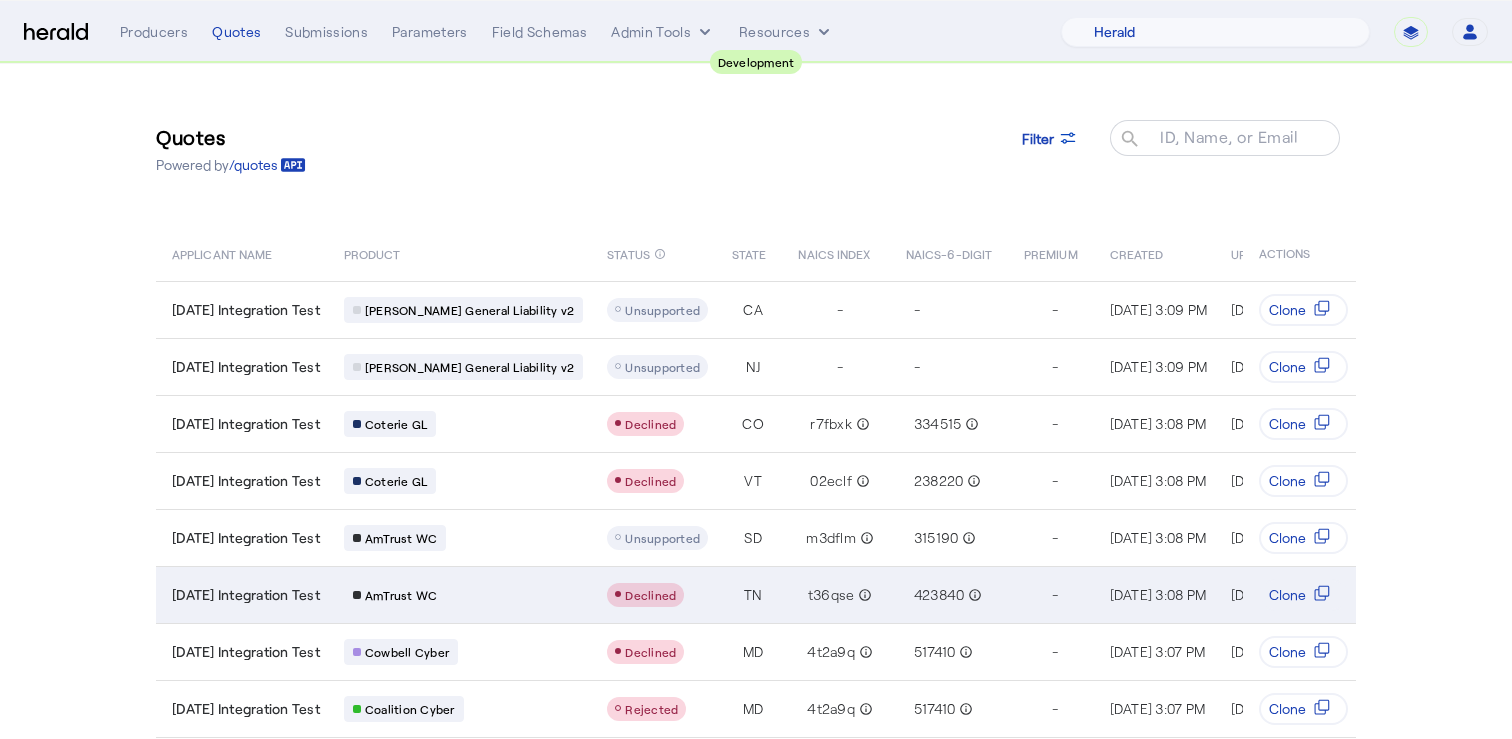 scroll, scrollTop: 170, scrollLeft: 0, axis: vertical 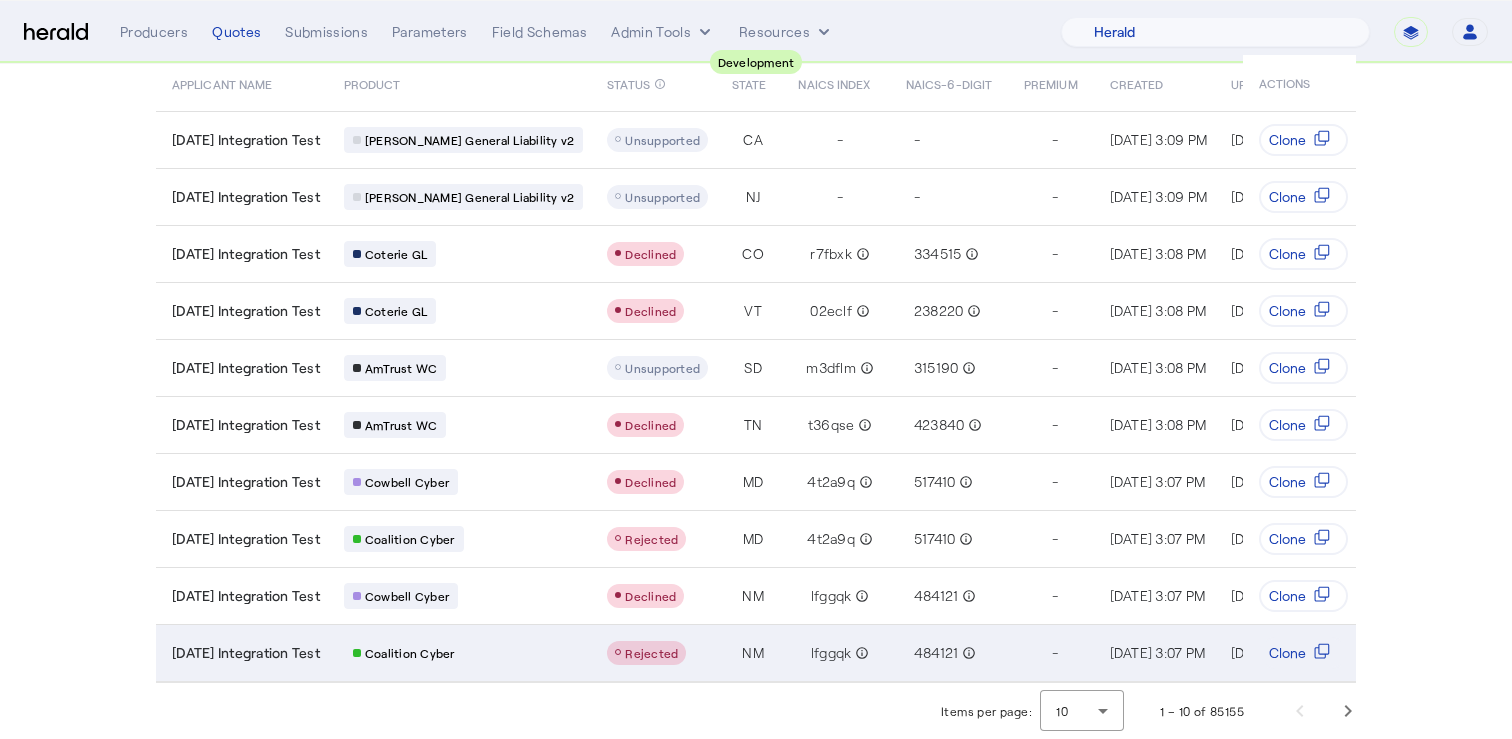 click on "Coalition Cyber" at bounding box center [464, 653] 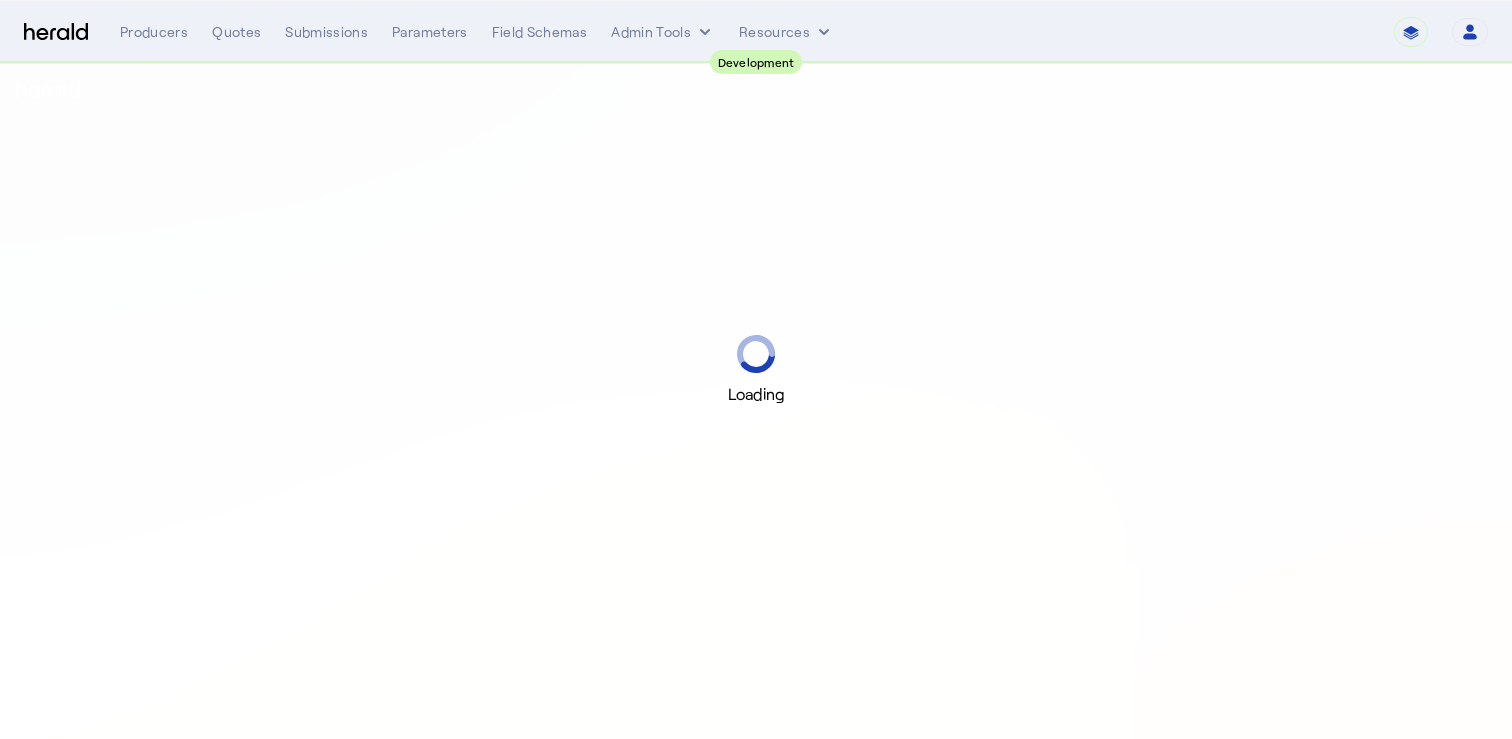scroll, scrollTop: 0, scrollLeft: 0, axis: both 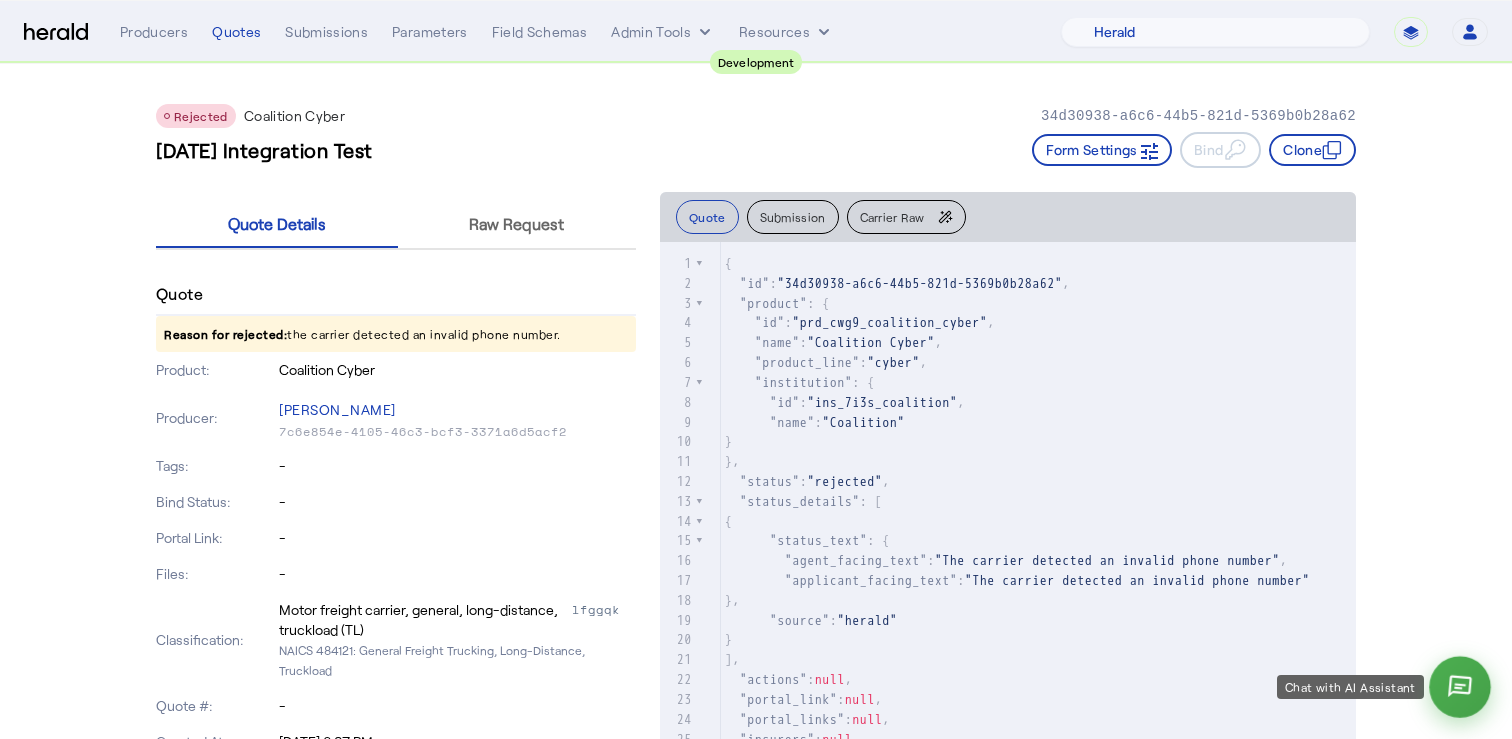 click 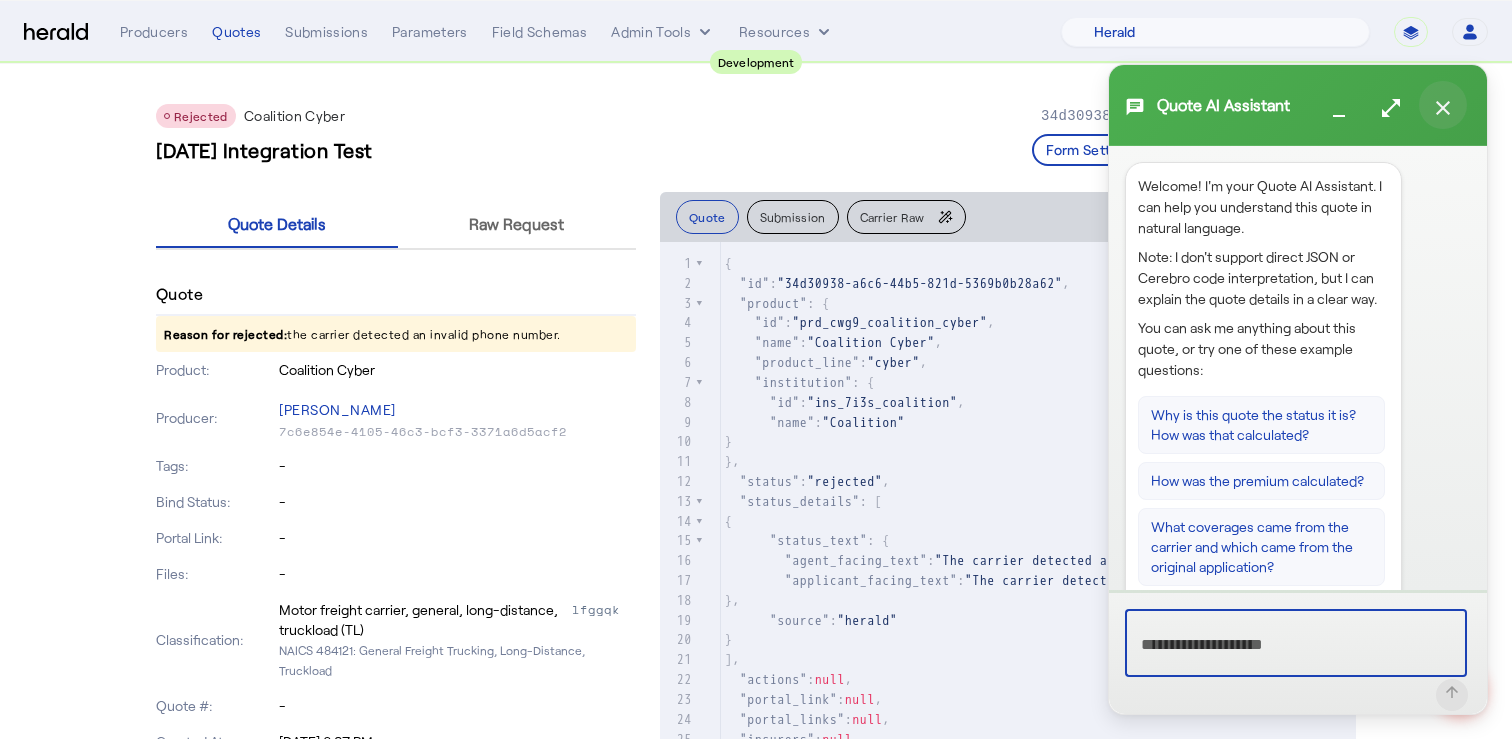 click 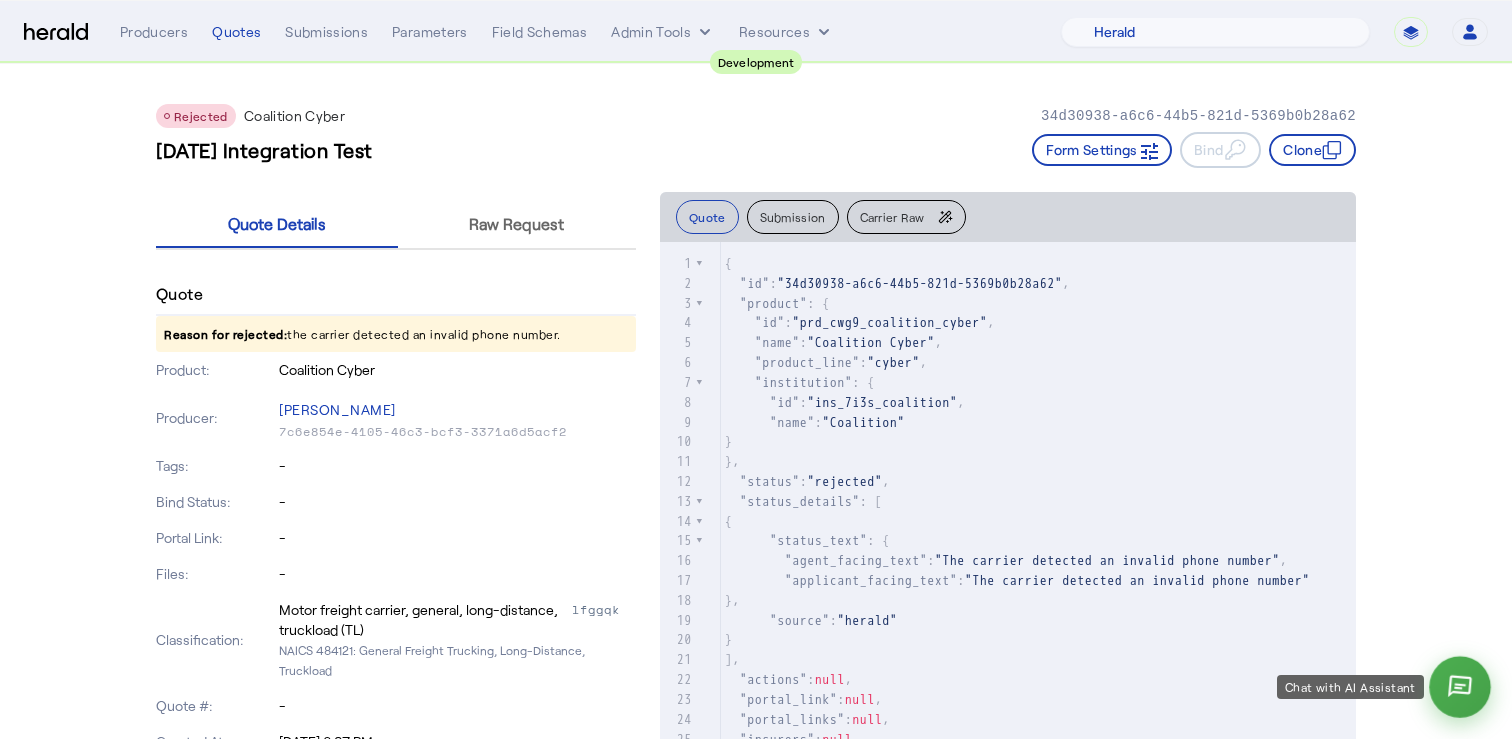 click 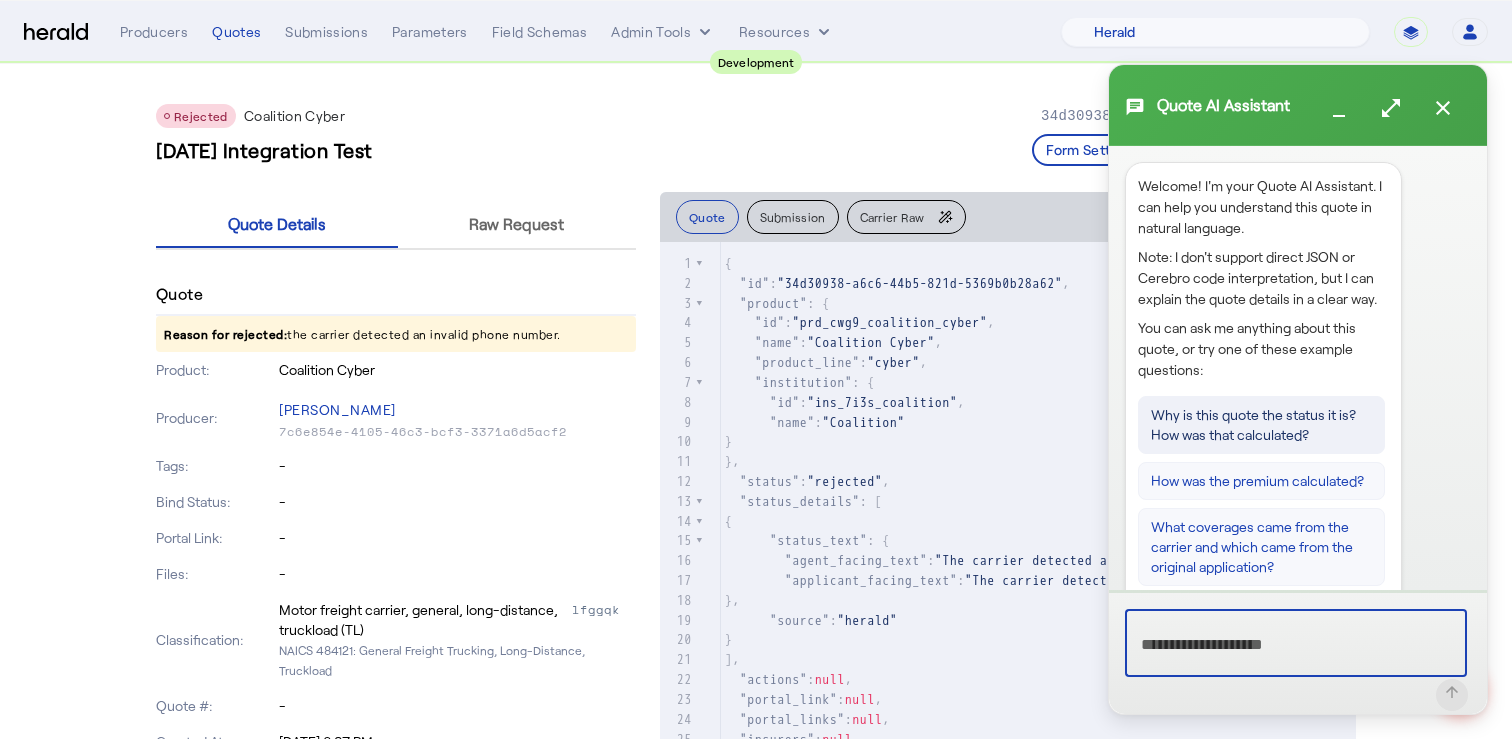 scroll, scrollTop: 62, scrollLeft: 0, axis: vertical 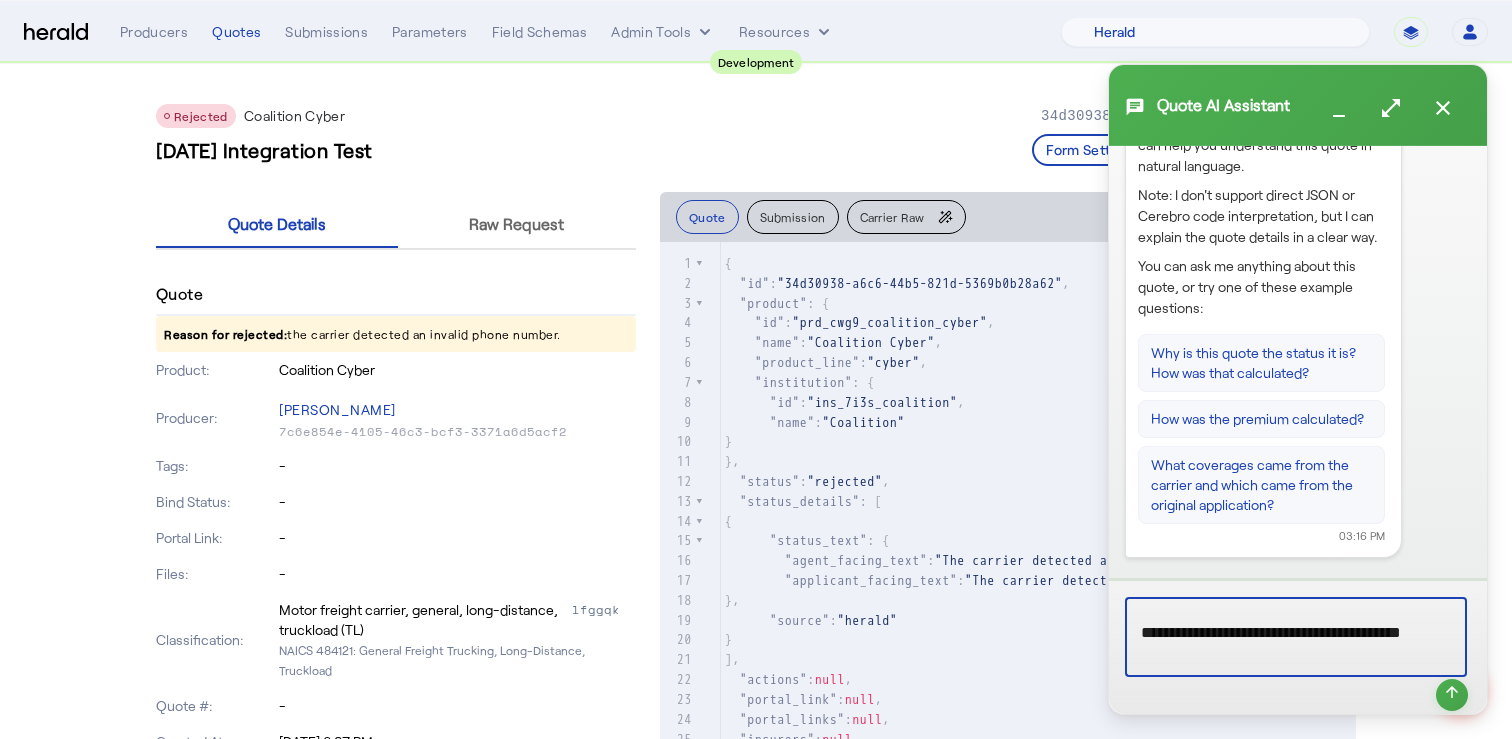 type on "**********" 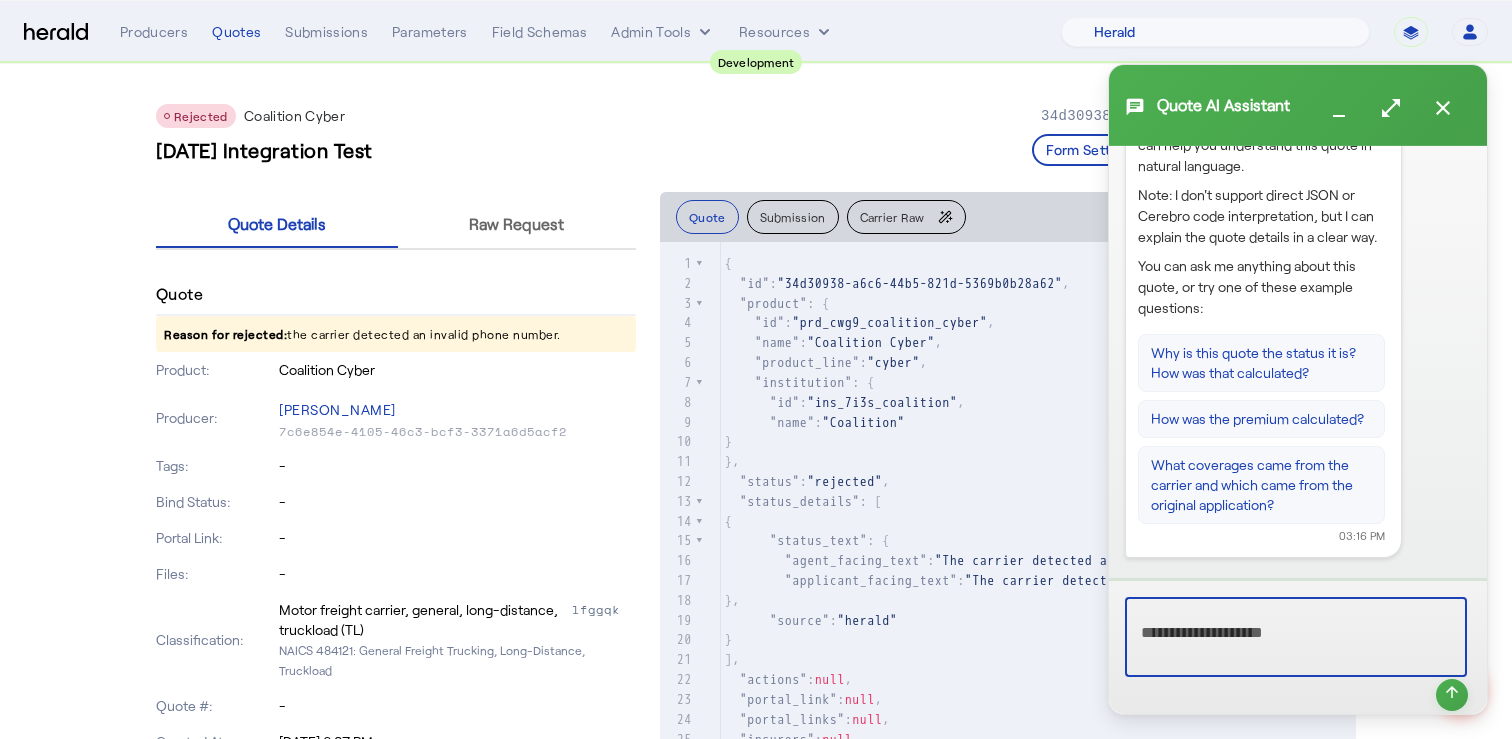 scroll, scrollTop: 0, scrollLeft: 0, axis: both 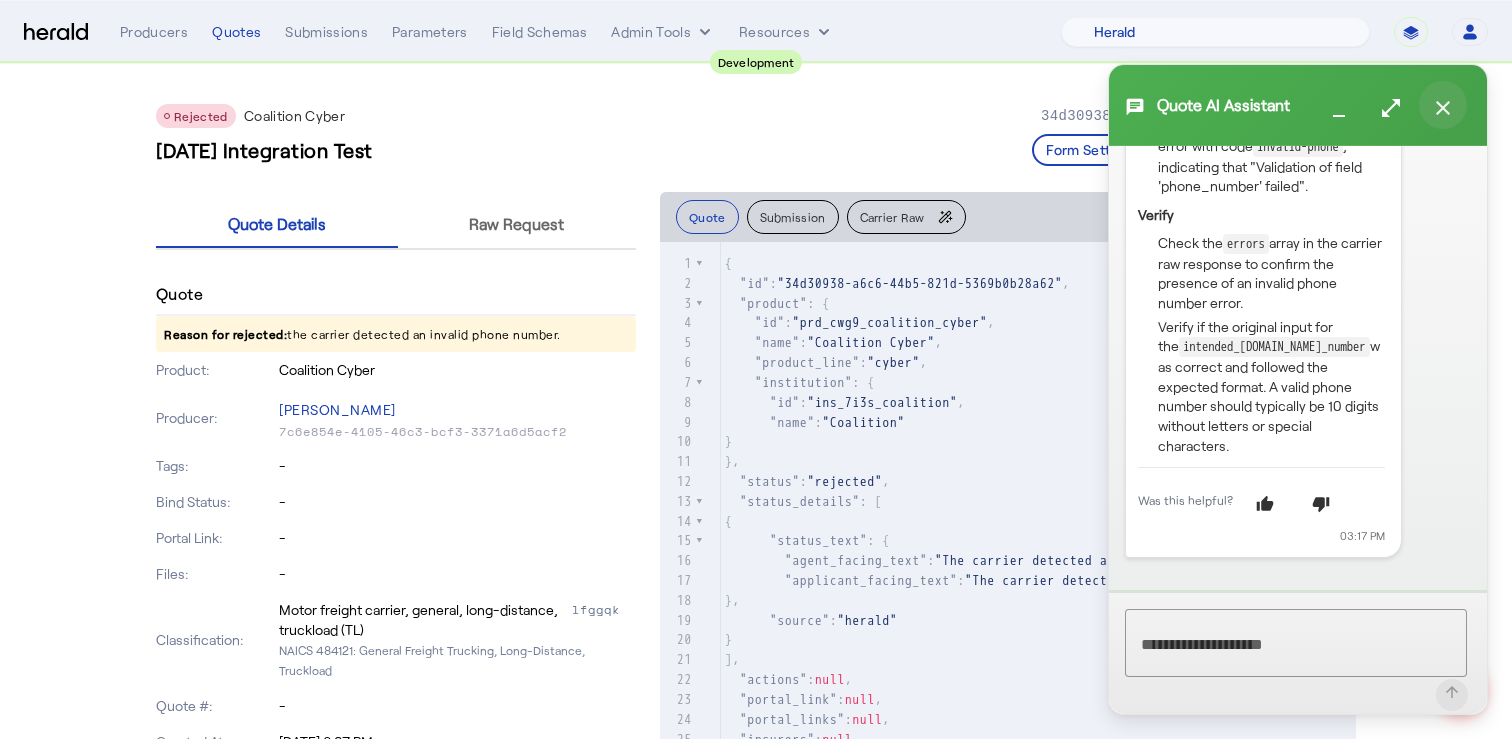 click 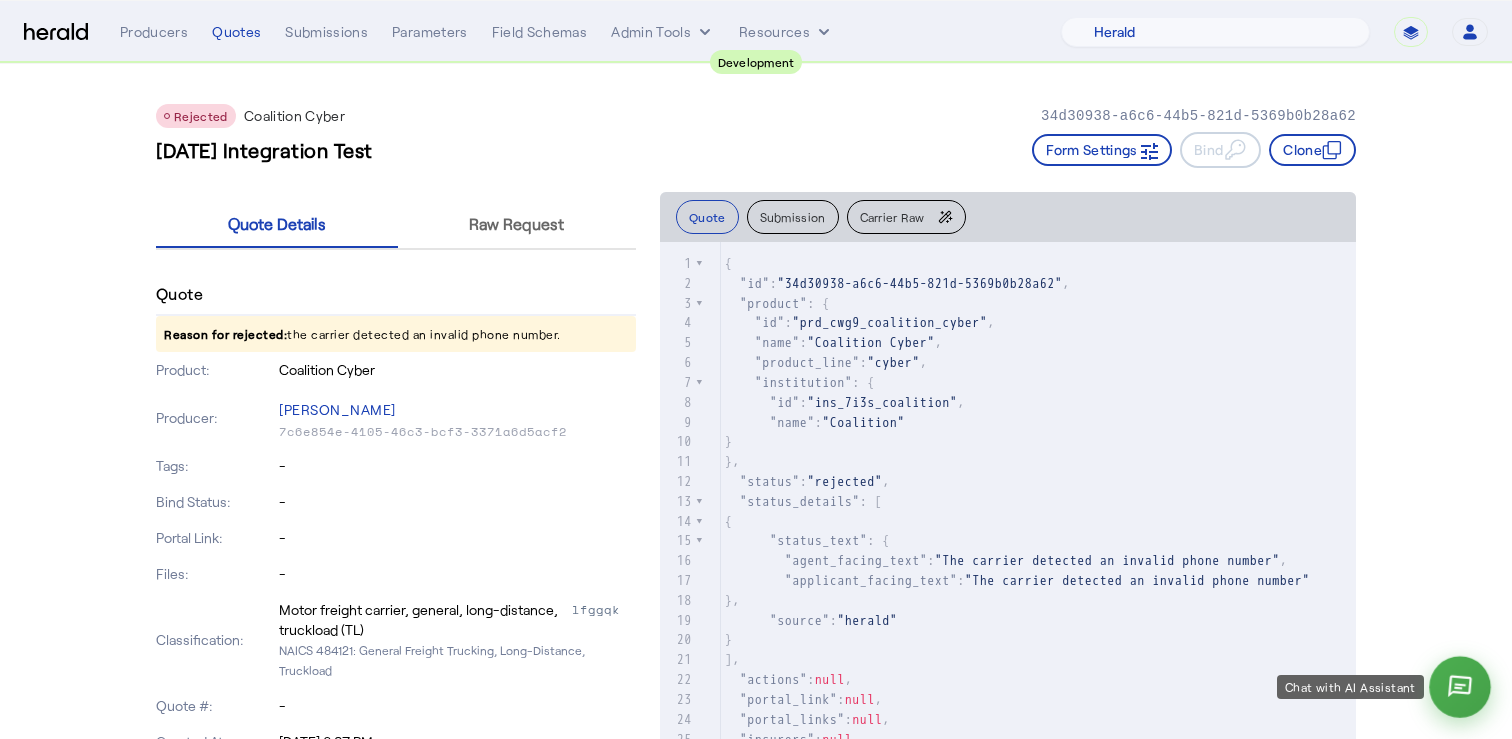 click 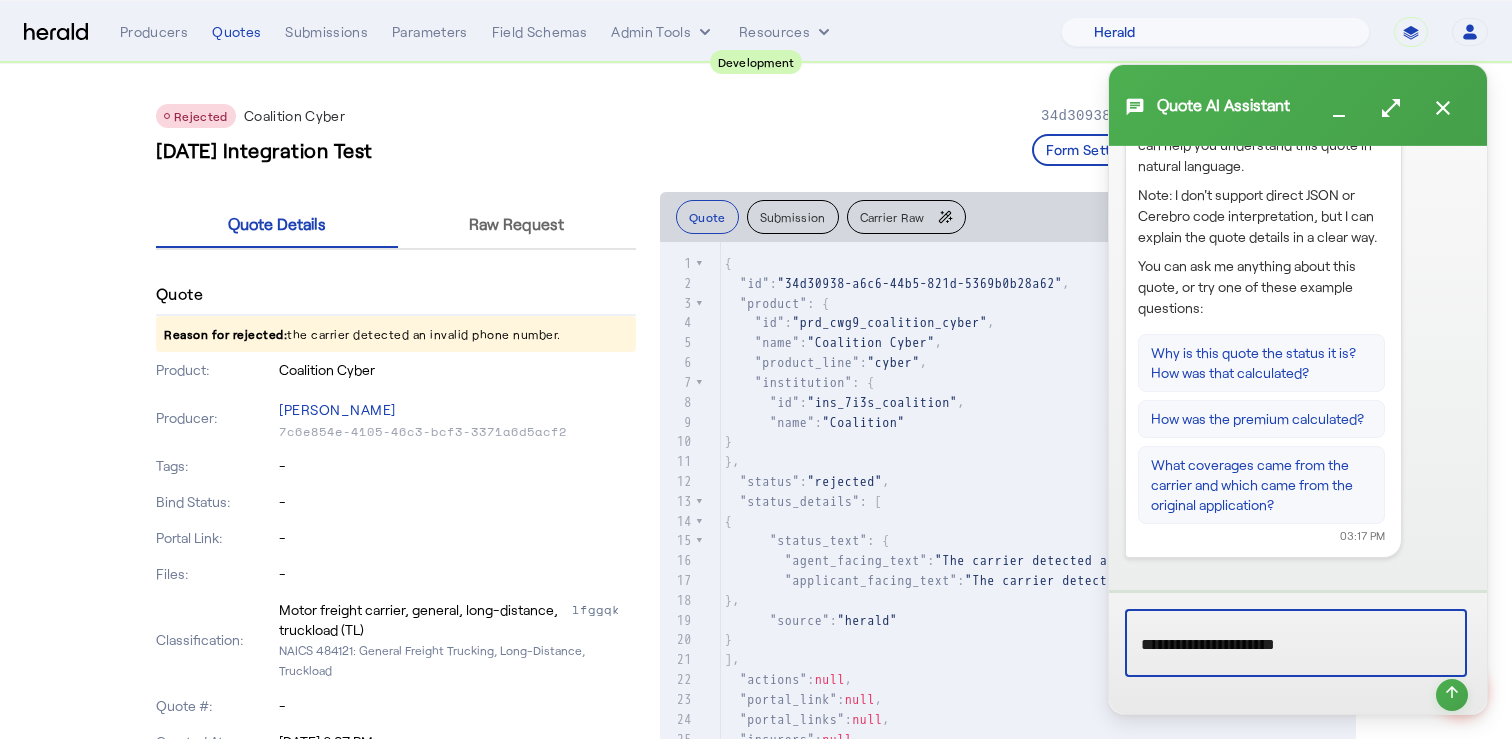 type on "**********" 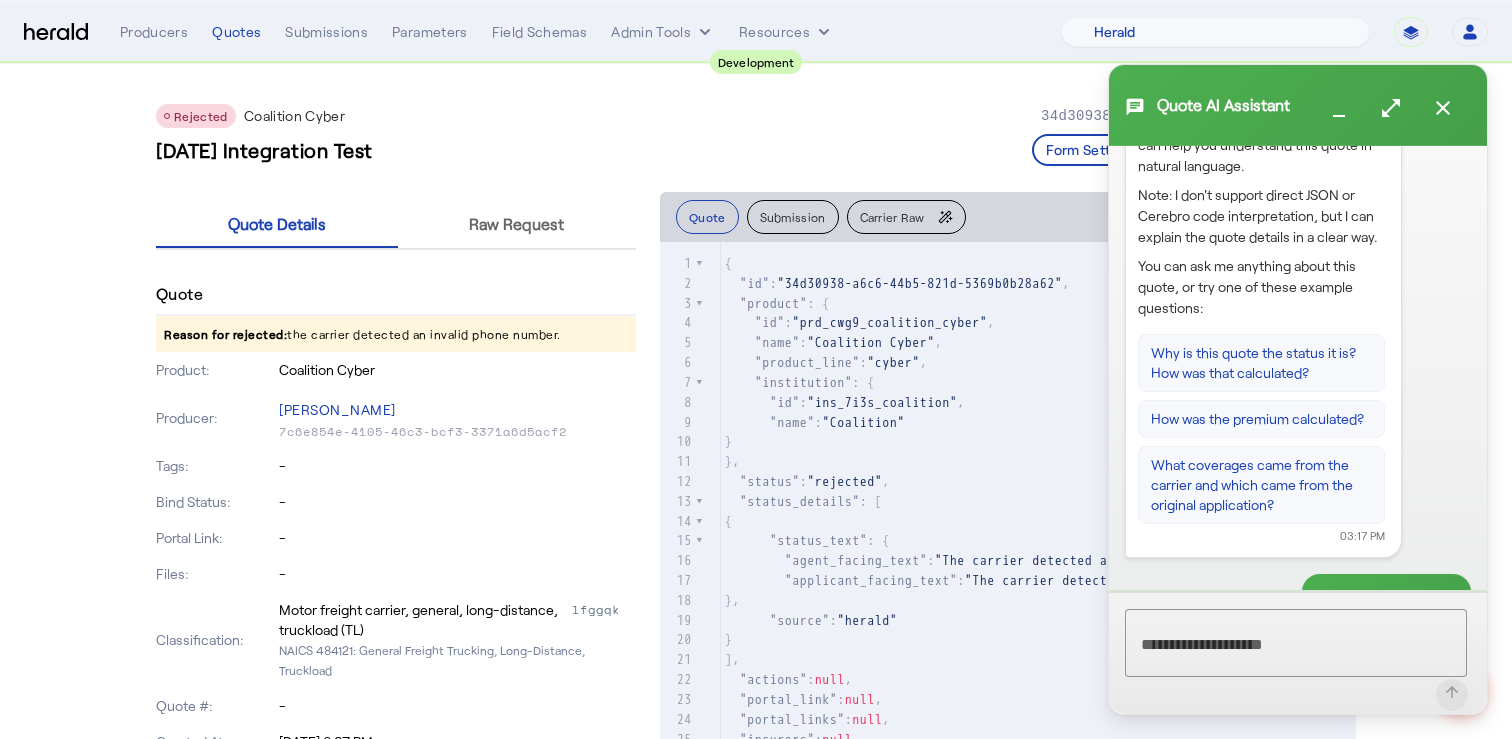 scroll, scrollTop: 210, scrollLeft: 0, axis: vertical 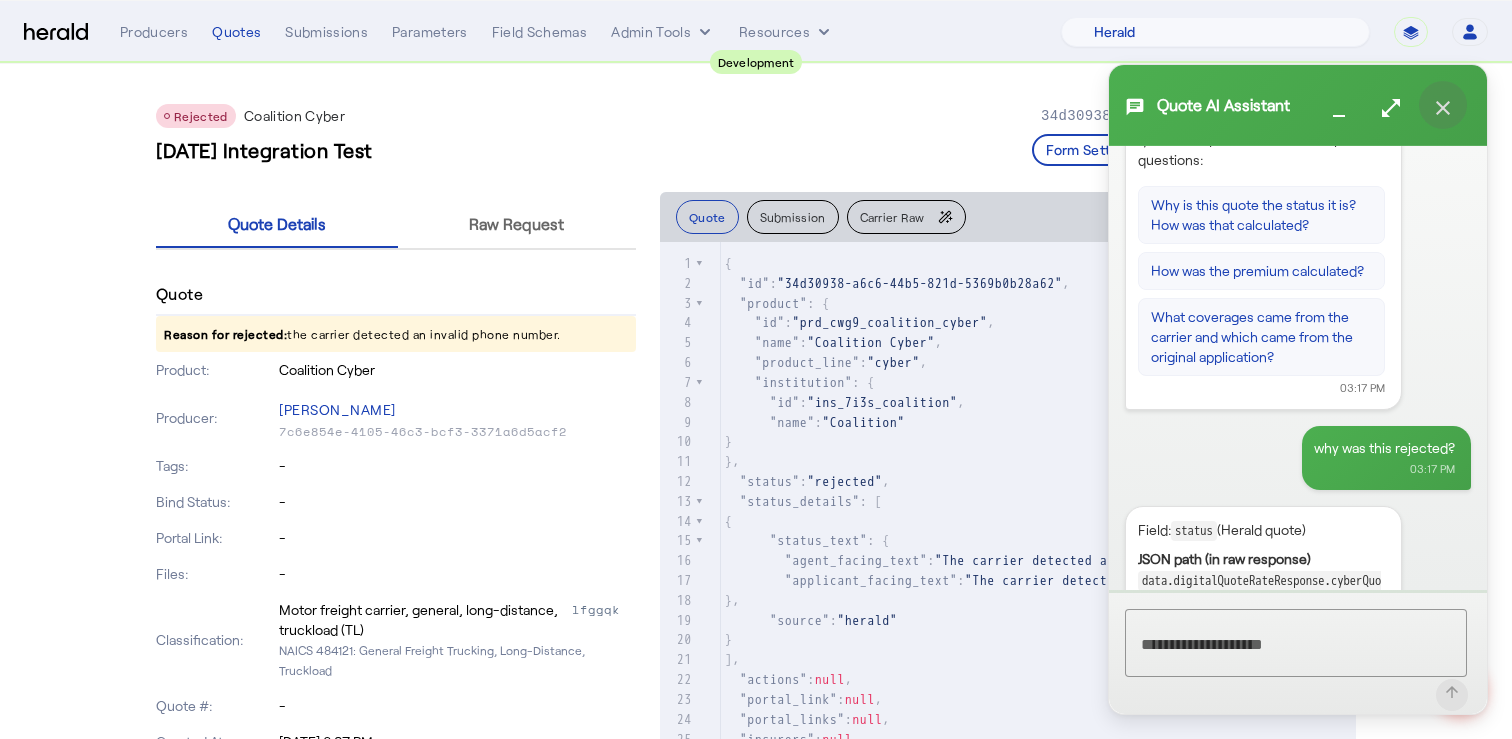 click 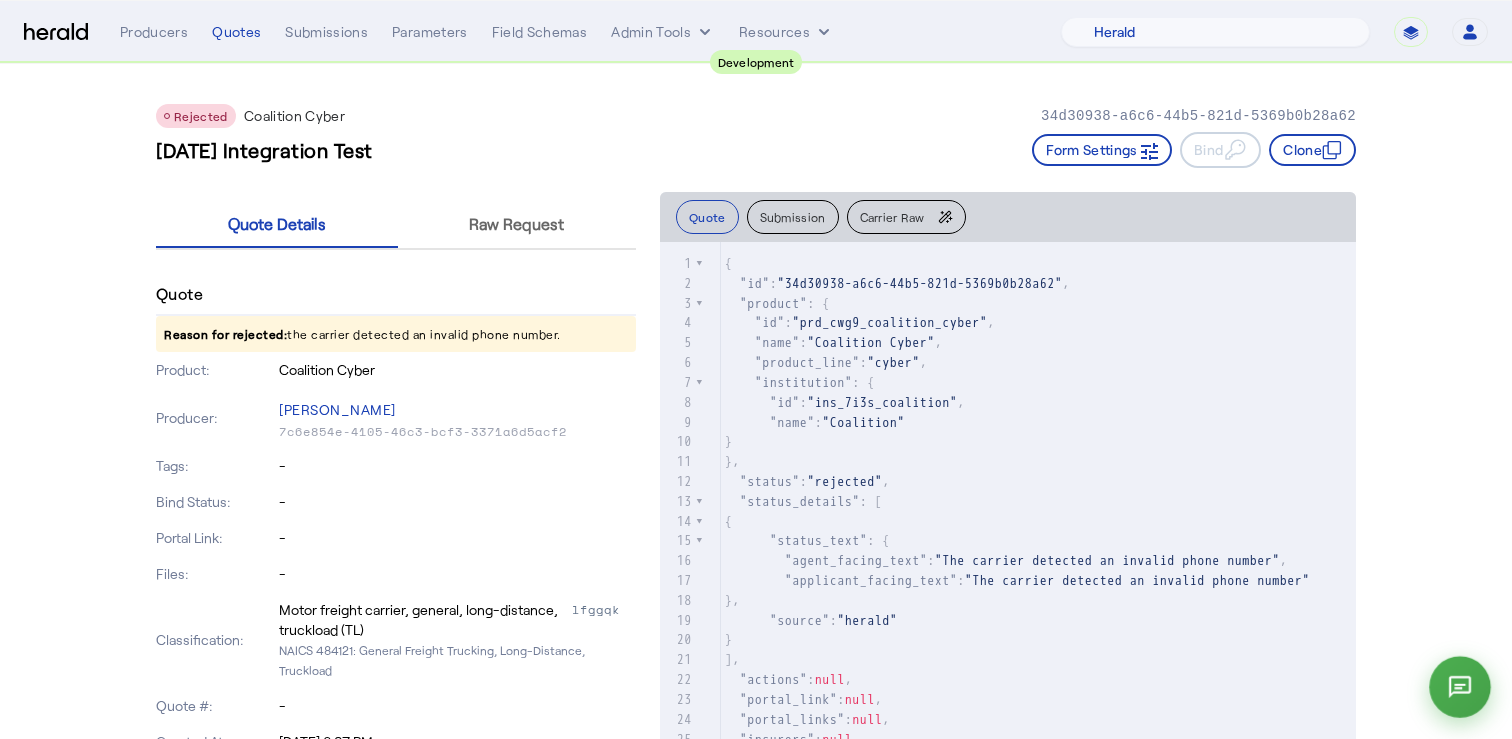click 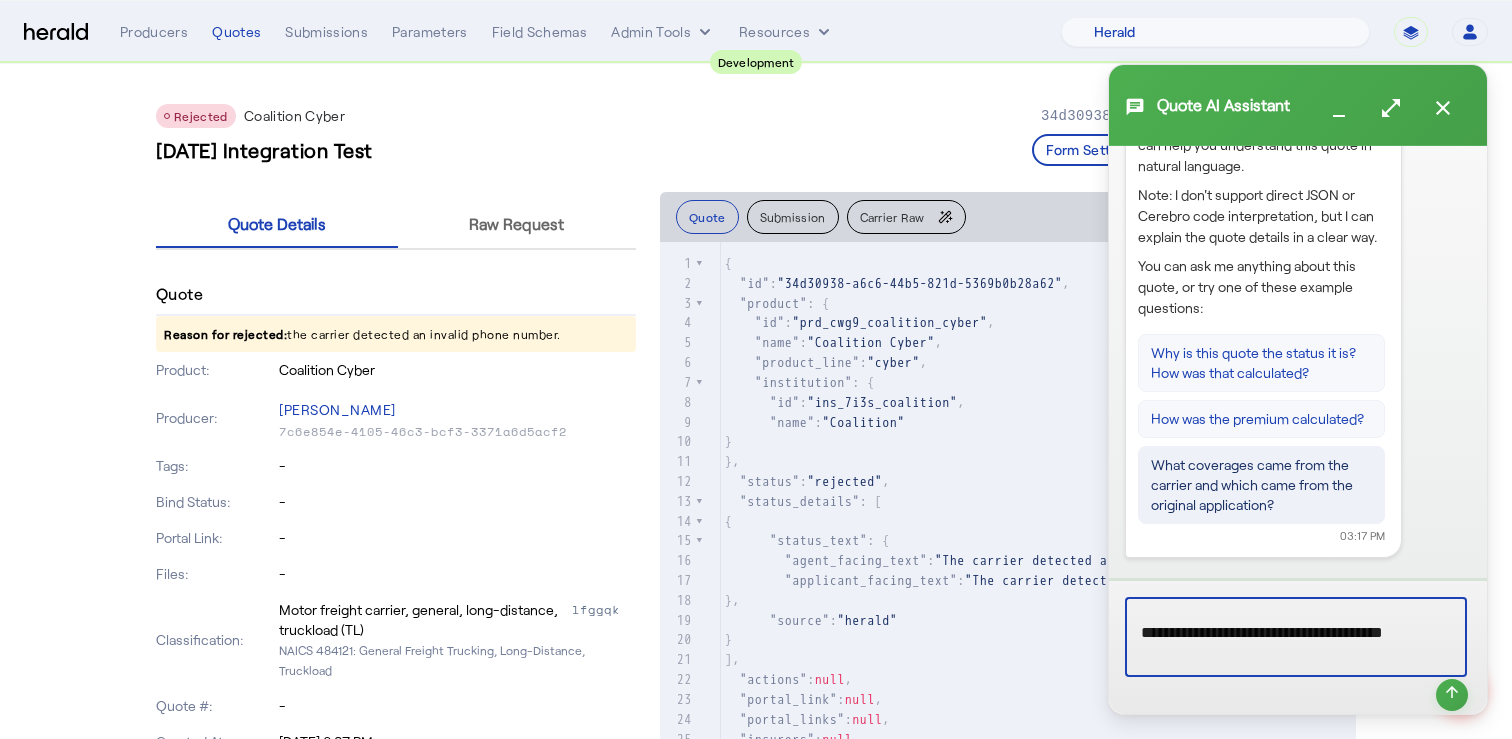 scroll, scrollTop: 5, scrollLeft: 0, axis: vertical 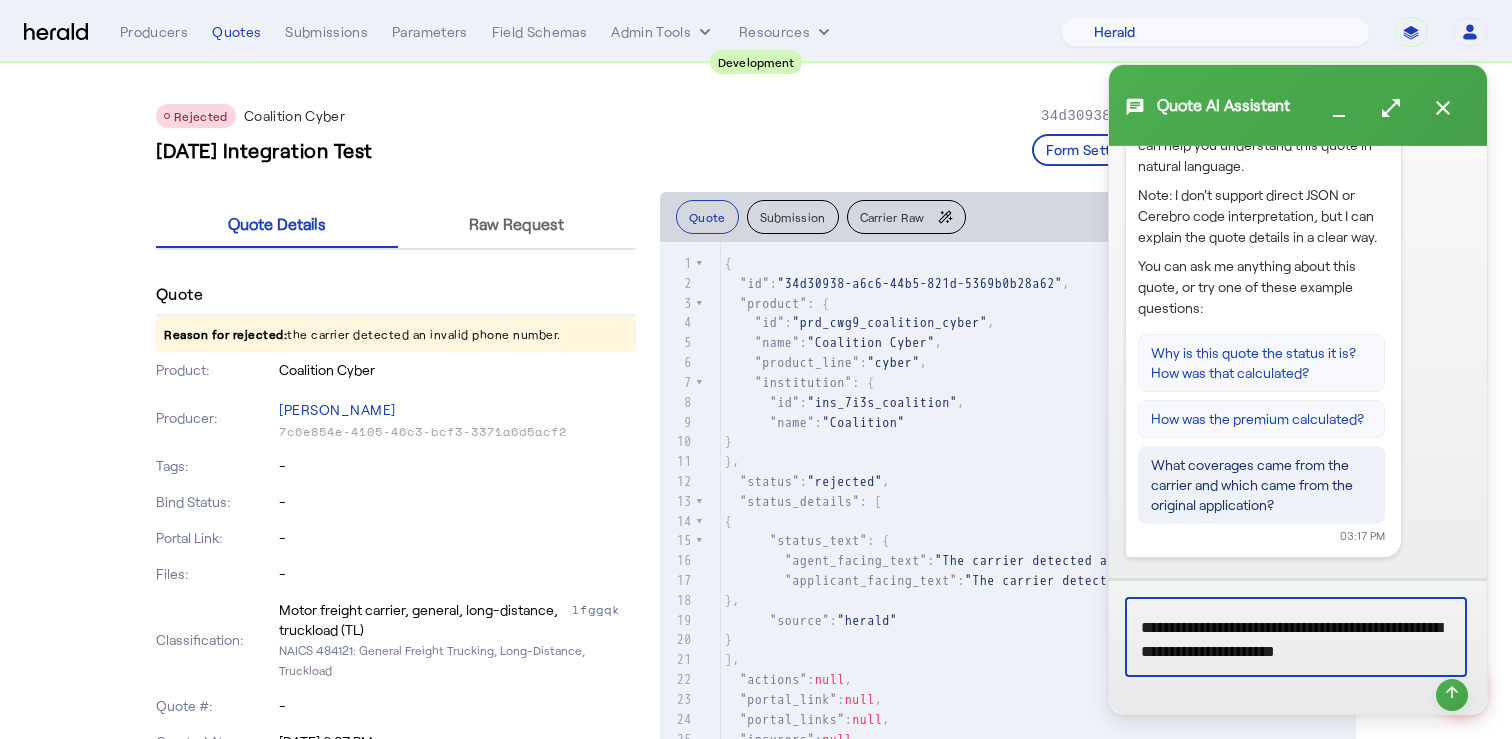 type on "**********" 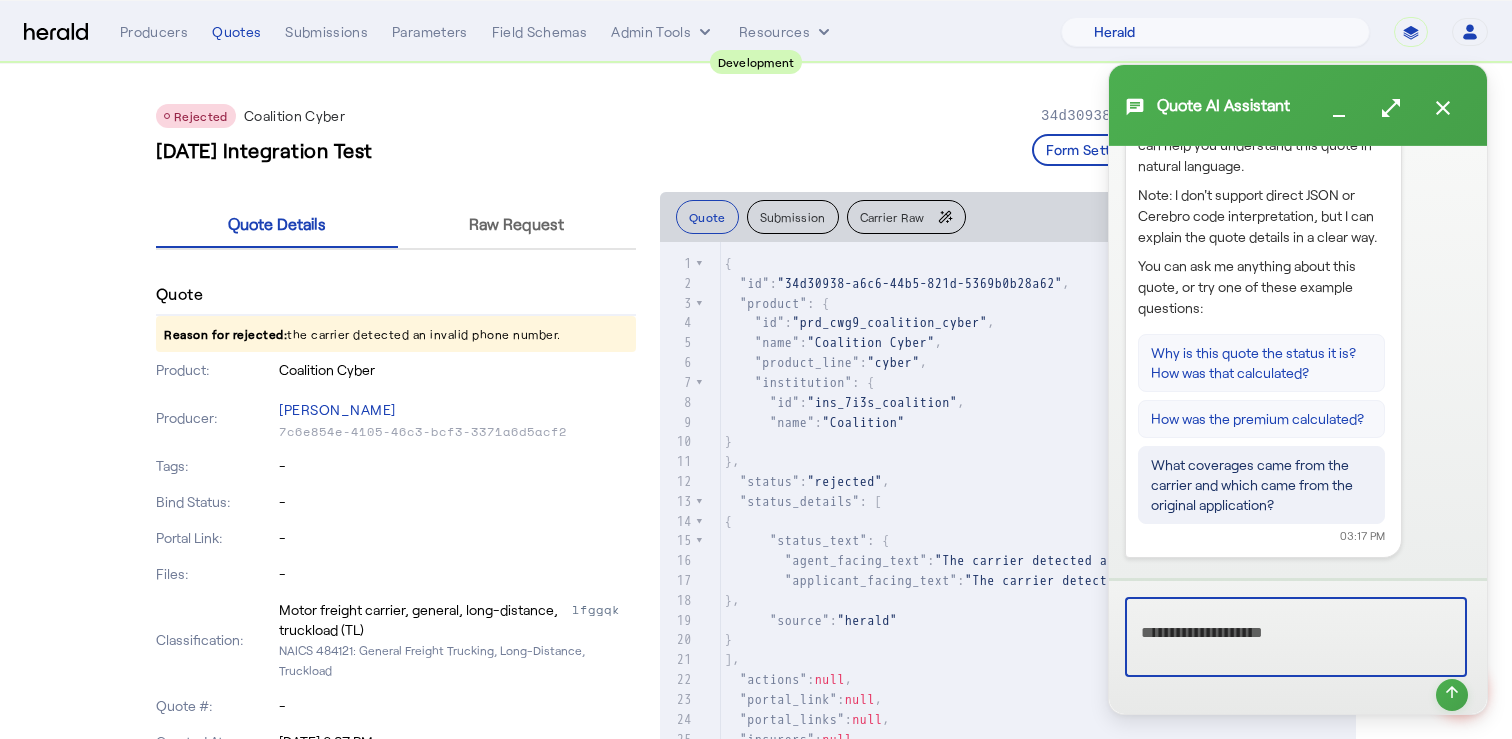 scroll, scrollTop: 0, scrollLeft: 0, axis: both 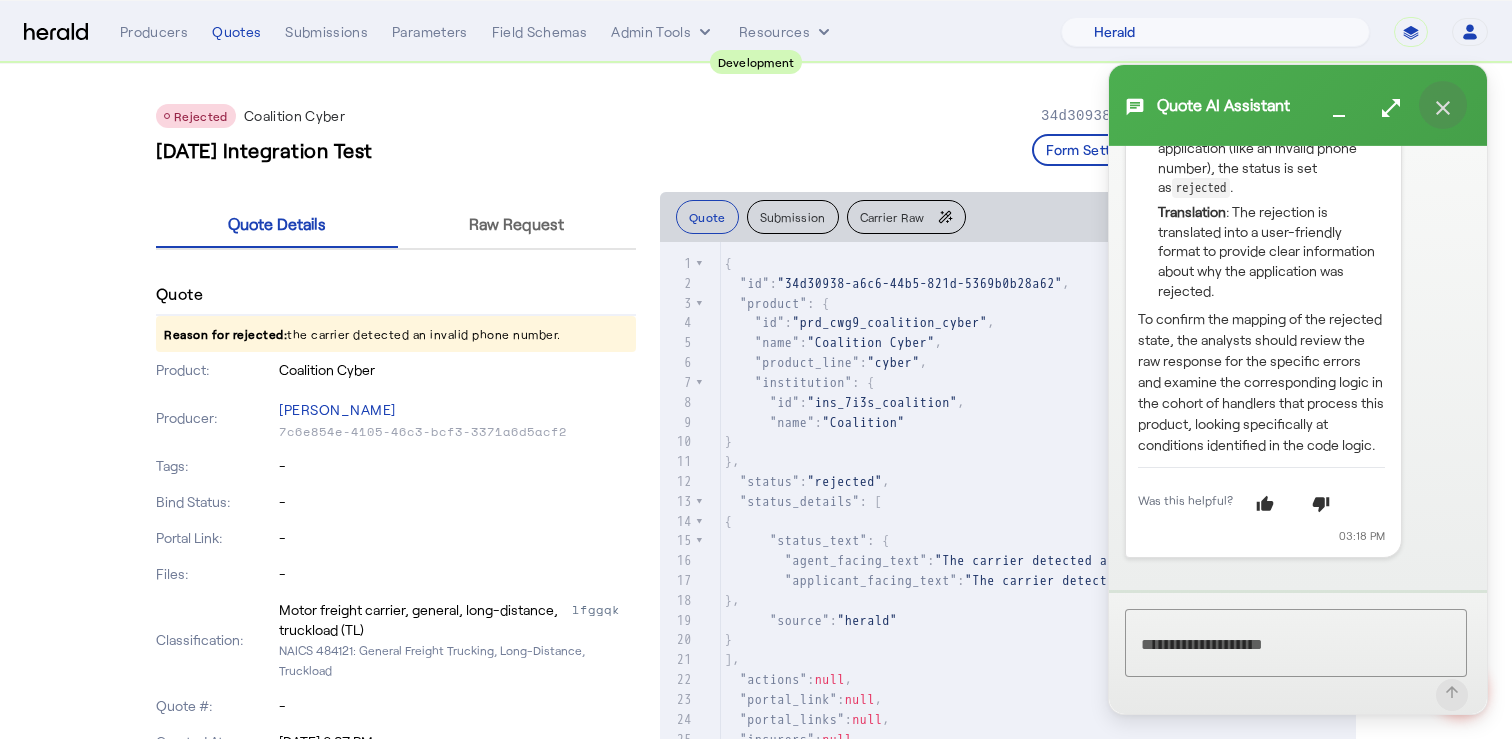 click 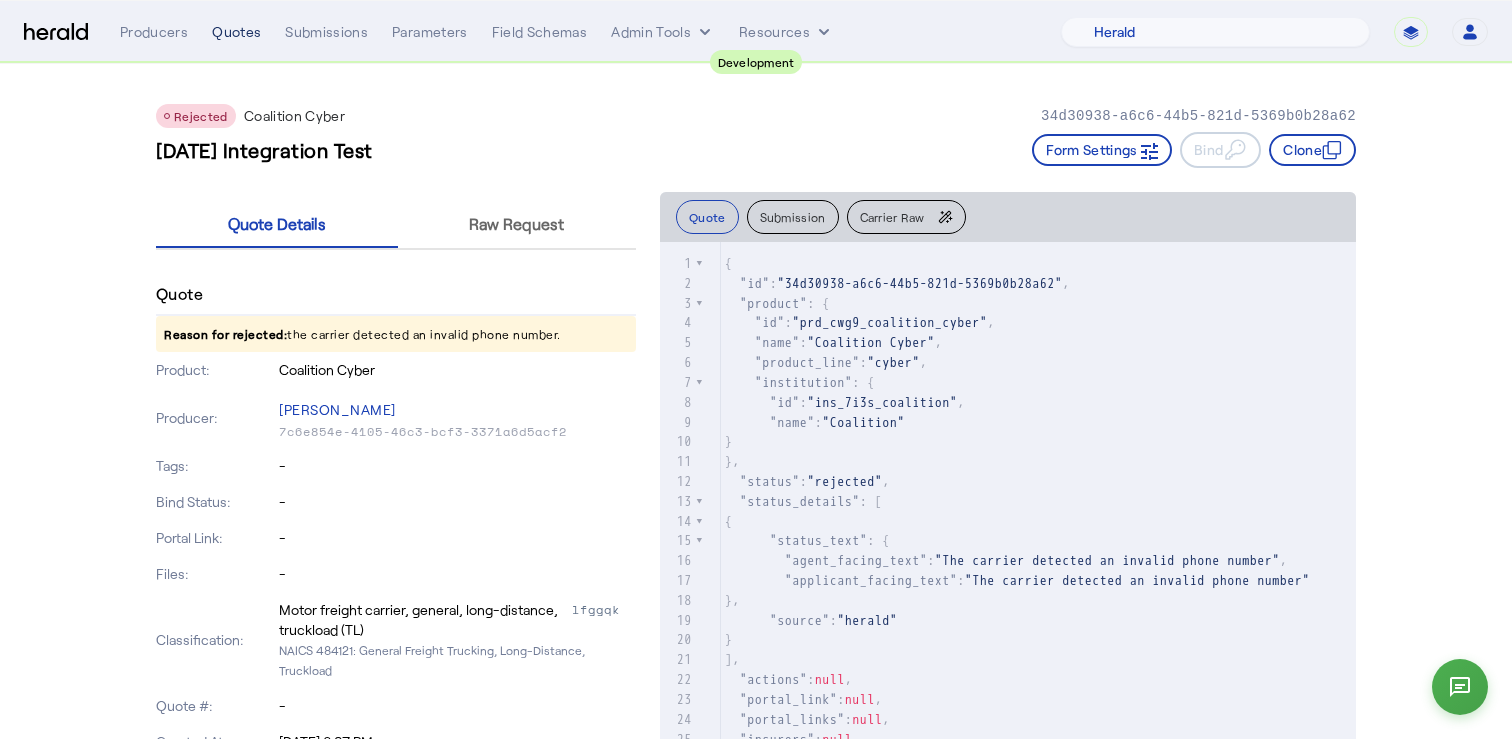 click on "Quotes" at bounding box center [236, 32] 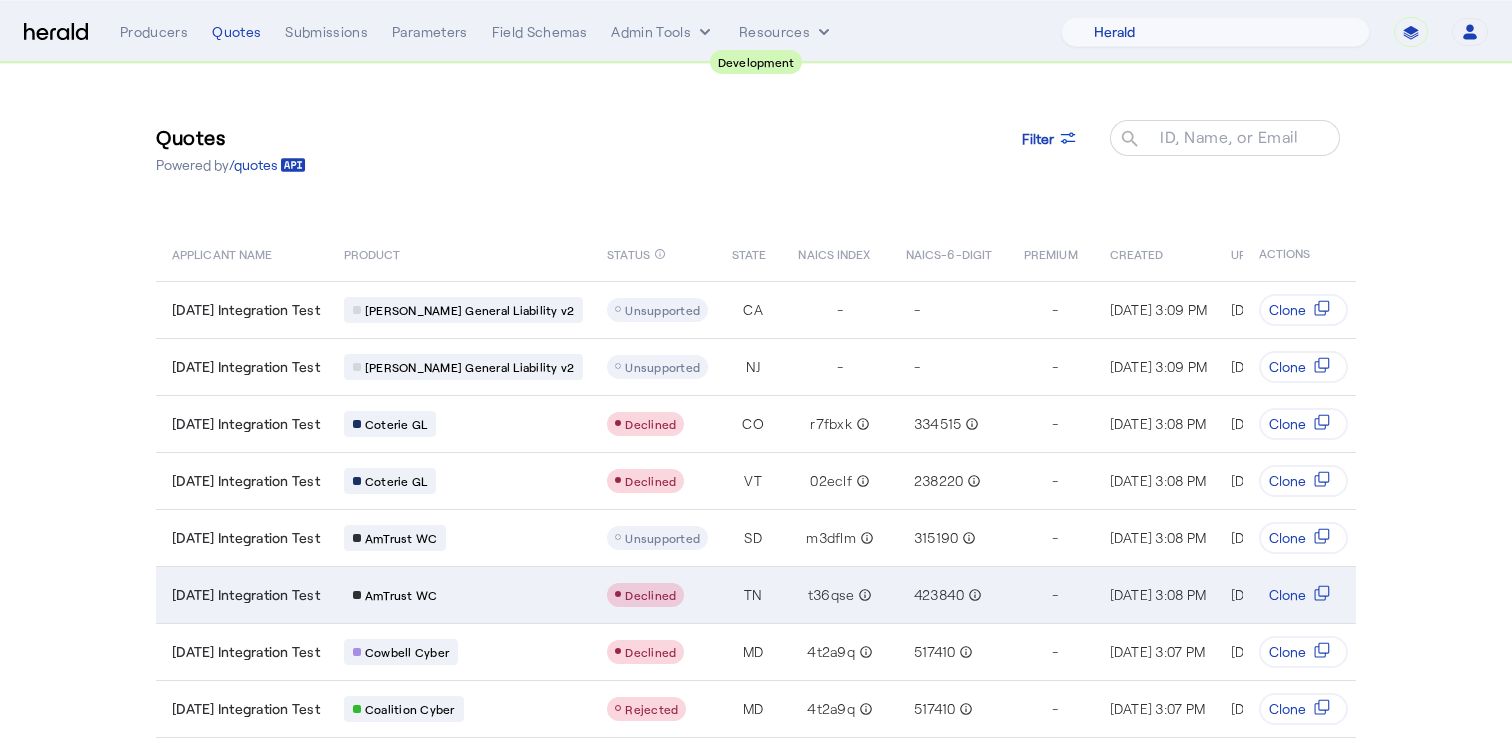 scroll, scrollTop: 170, scrollLeft: 0, axis: vertical 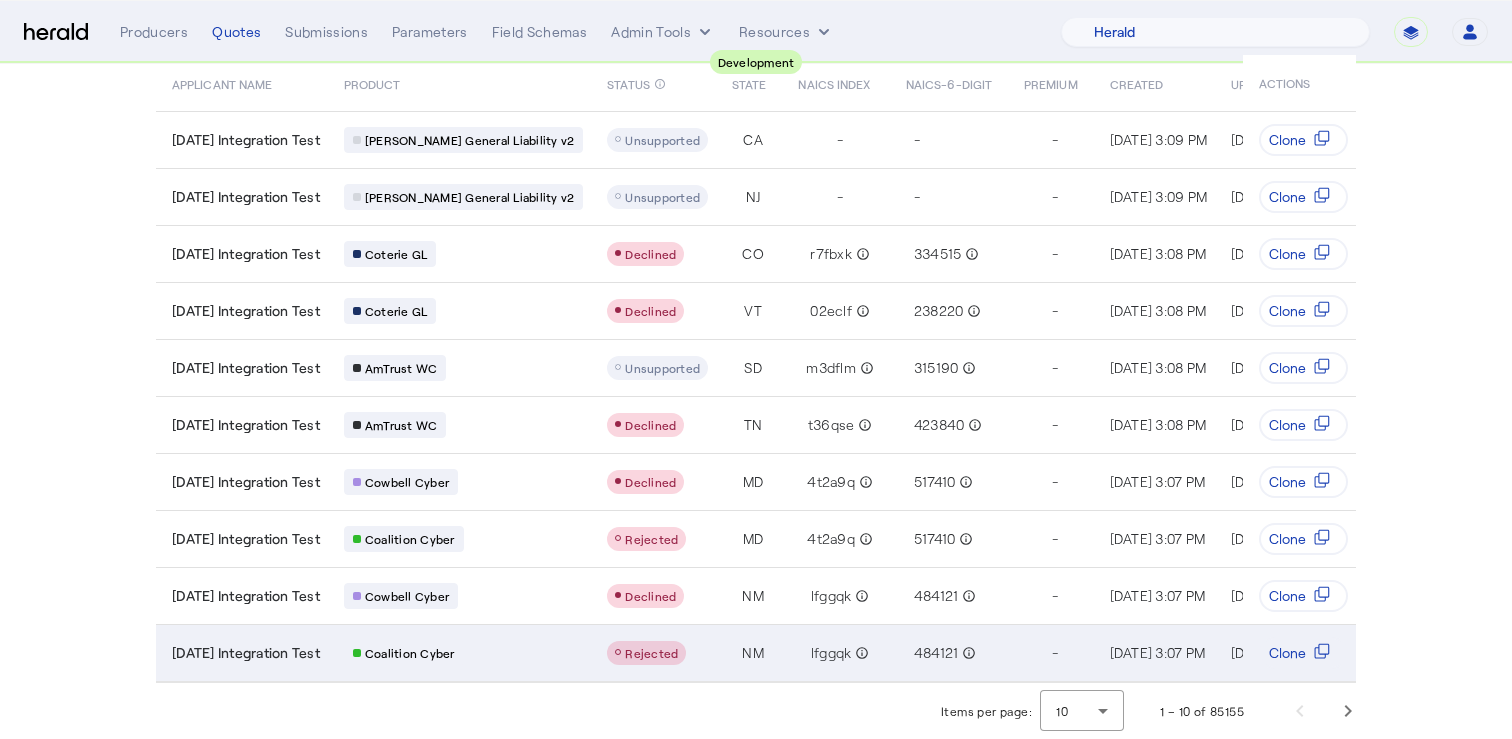 click on "2025-07-28 Integration Test" at bounding box center [246, 653] 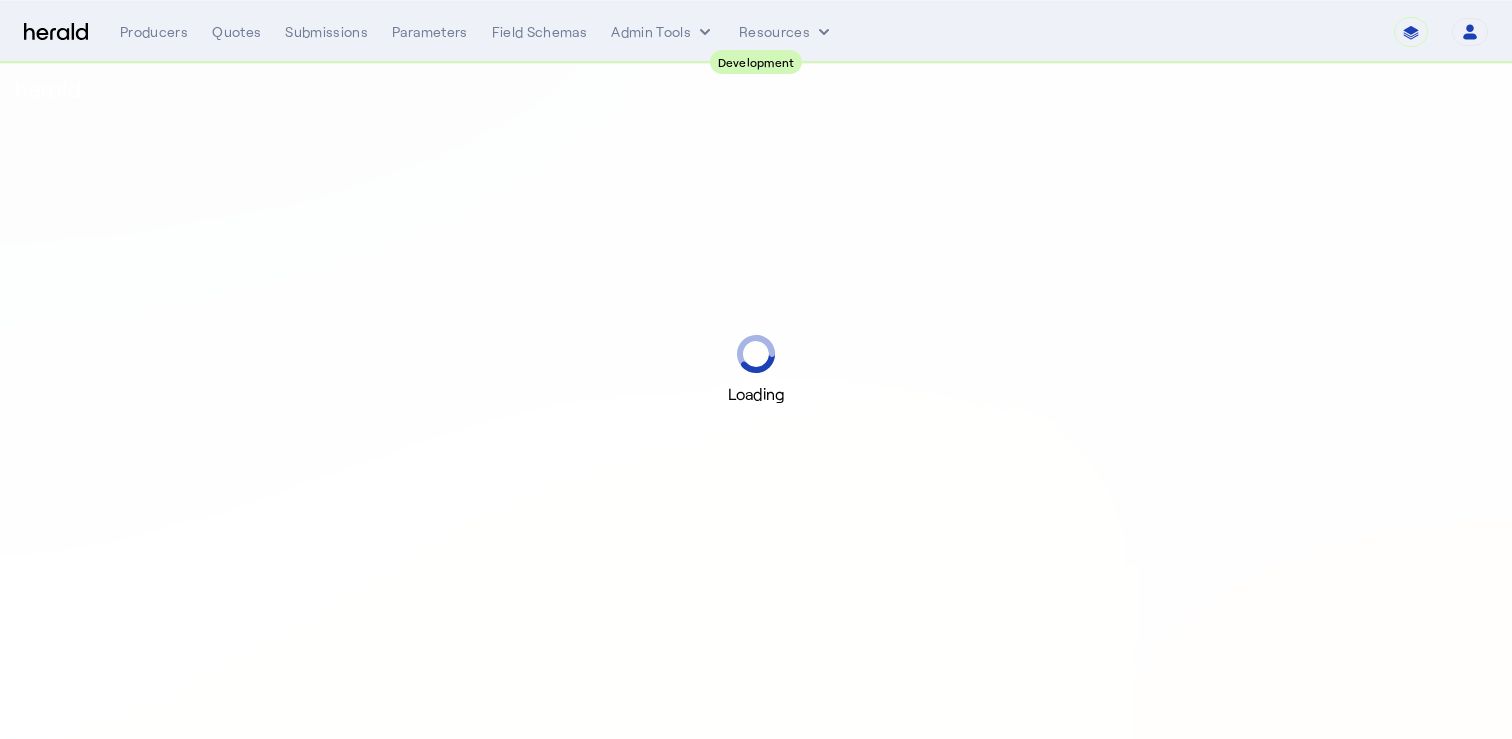 scroll, scrollTop: 0, scrollLeft: 0, axis: both 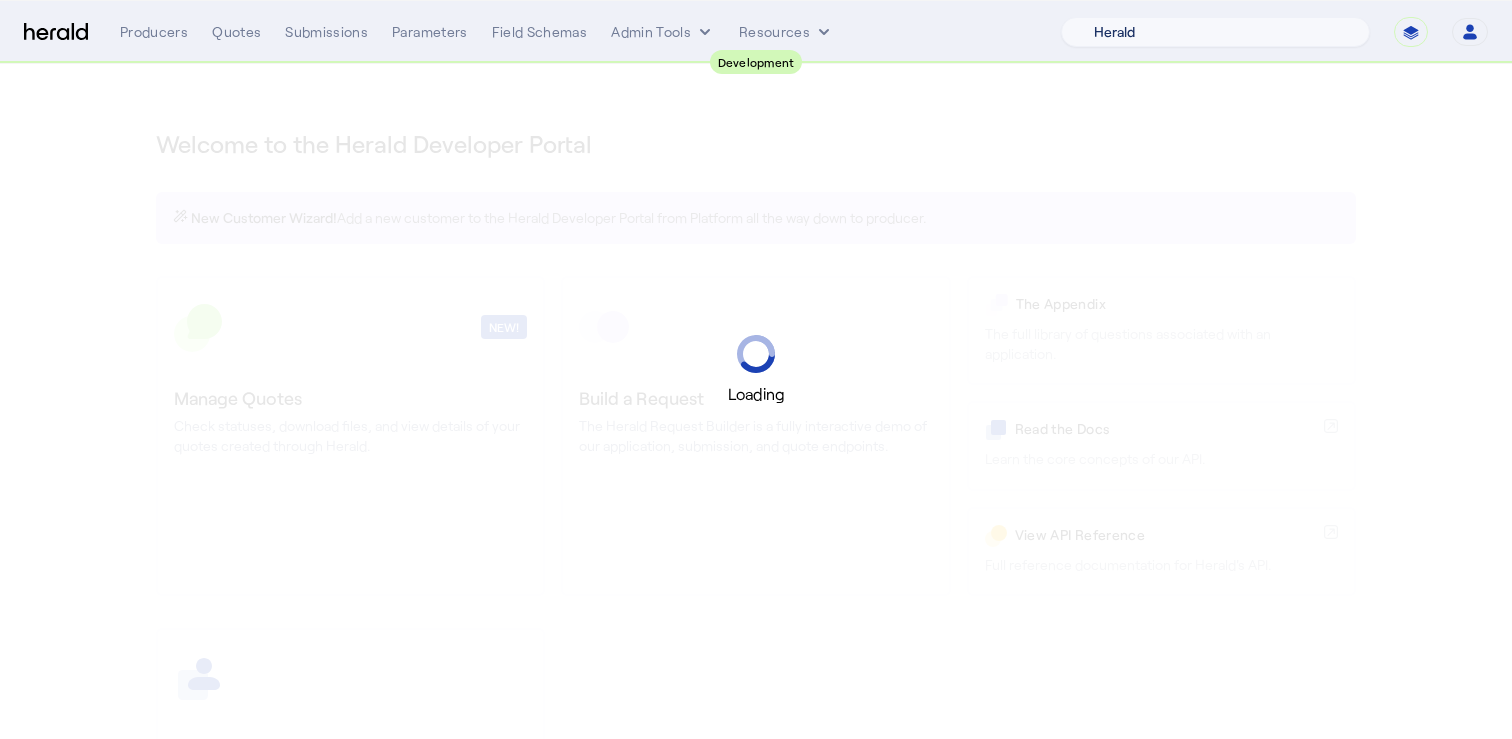 click on "1 Fort   A Demo Platform   A New Platform Test   Bam   Batch Test Platform   Beep Beep Boop   BindHQ   Bogus   Boom 2   Boxx   CRC   CYPRESS_1753728016238_36541_NEW   CYPRESS_1753728971880_6615_NEW   CYPRESS_1753730291513_19887_NEW   CYPRESS_1753732695693_22454_NEW   CYPRESS_1753732713138_26238_NEW   [PERSON_NAME] [PERSON_NAME] Testerson   Disable Platform   [PERSON_NAME] Insurance Group   Dummy Platform   Final Platform   Gabe Test   Growthmill   Herald   Herald Demo   ID Service Test   Jeans Inc   [PERSON_NAME] Test   My New Platform   New Test again   [PERSON_NAME] Test Platform   Pioneer Patron   Platform 1   Platform test   RT Specialty   Ravi test 1234   TEST PLATFORM   THIS IS A TEST PLATFORM   [PERSON_NAME] Totter   Test Again   Test Platform   Test emm   Testing ML   The News   USI   aaaaahhh real monsters   dafsadfasdf   dfasfd   fhgjtg   generate bug   [PERSON_NAME] test   ravi test   ravi test    sdfgsdfg   tedfasfsdf   test   test again   testy Testerson   wfsdfsd" at bounding box center (1215, 32) 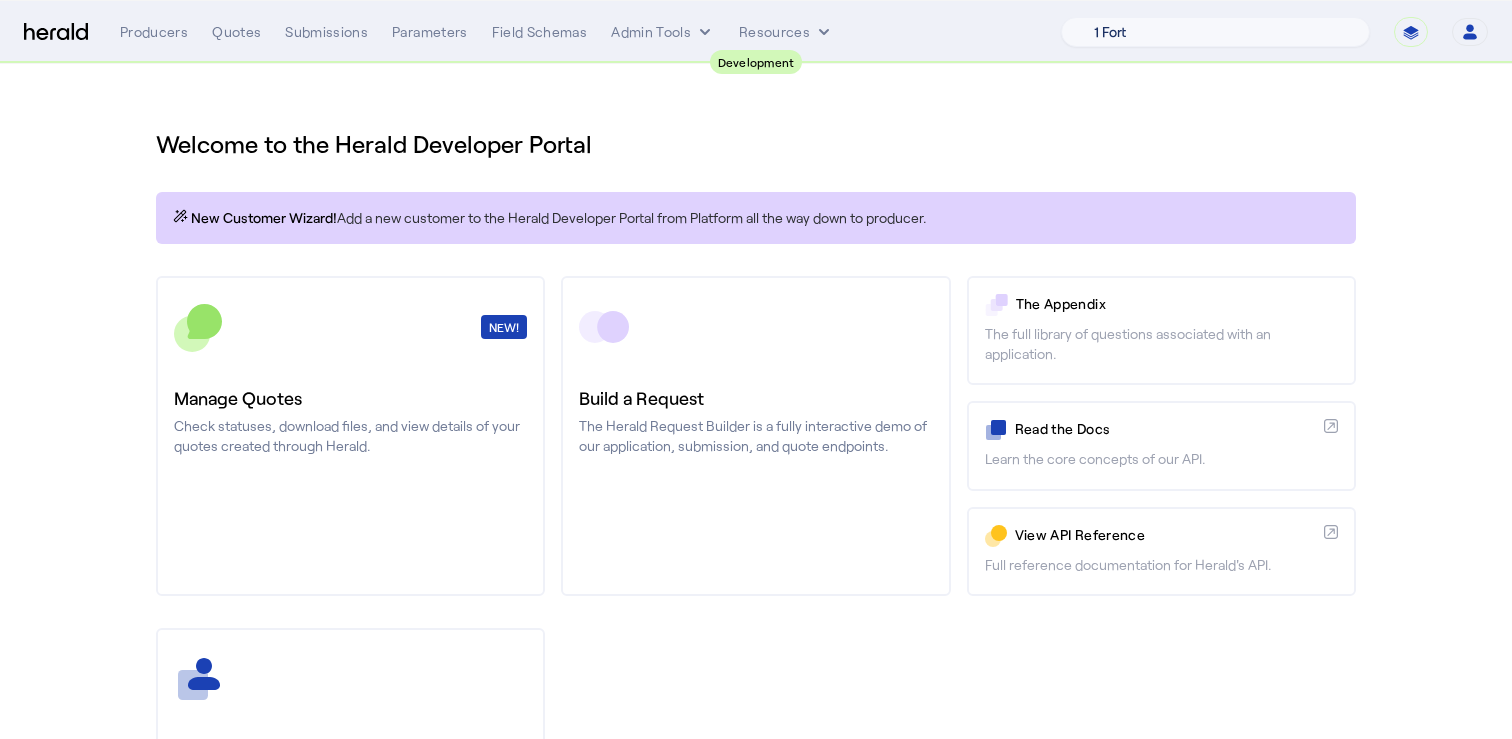 select on "pfm_8n7g_marsh" 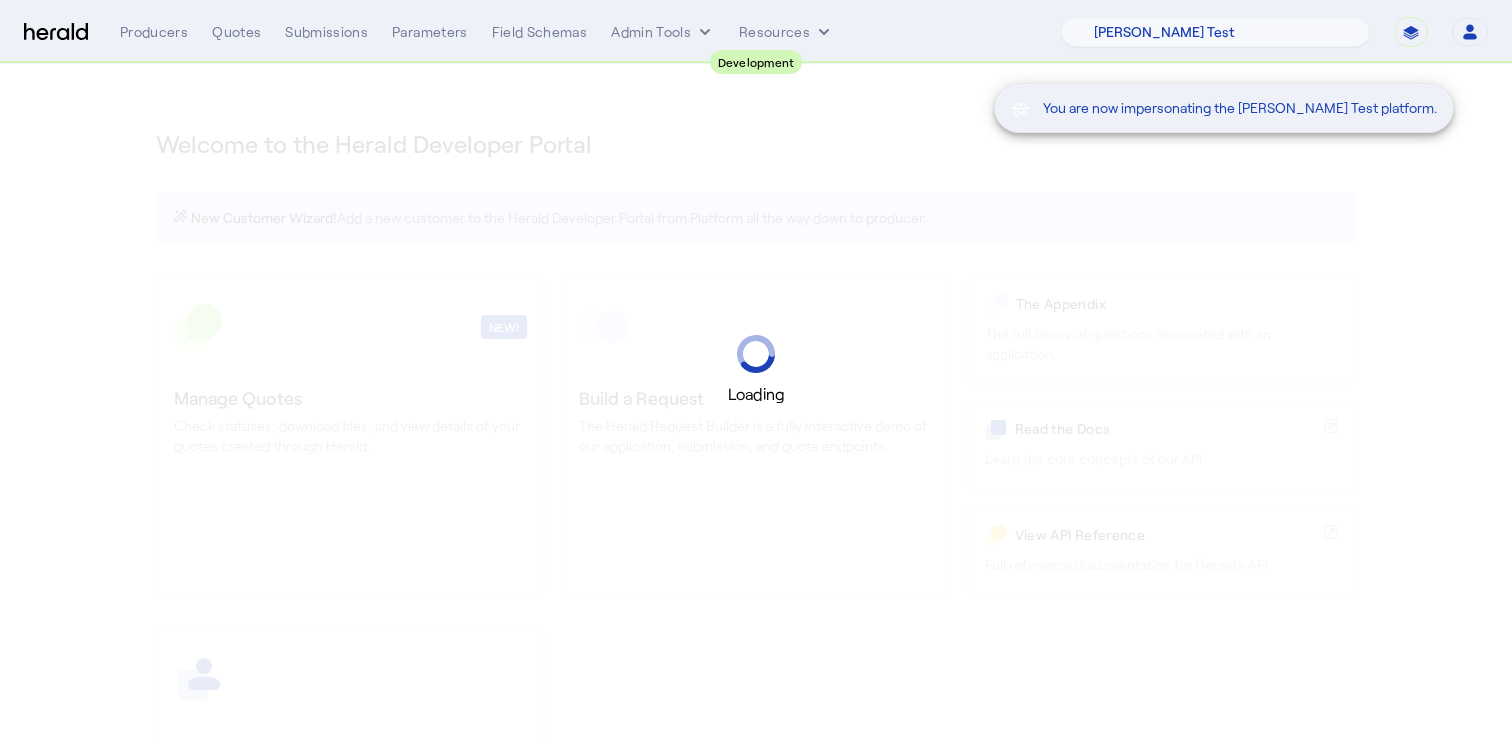 click on "You are now impersonating the [PERSON_NAME] Test platform." at bounding box center (756, 369) 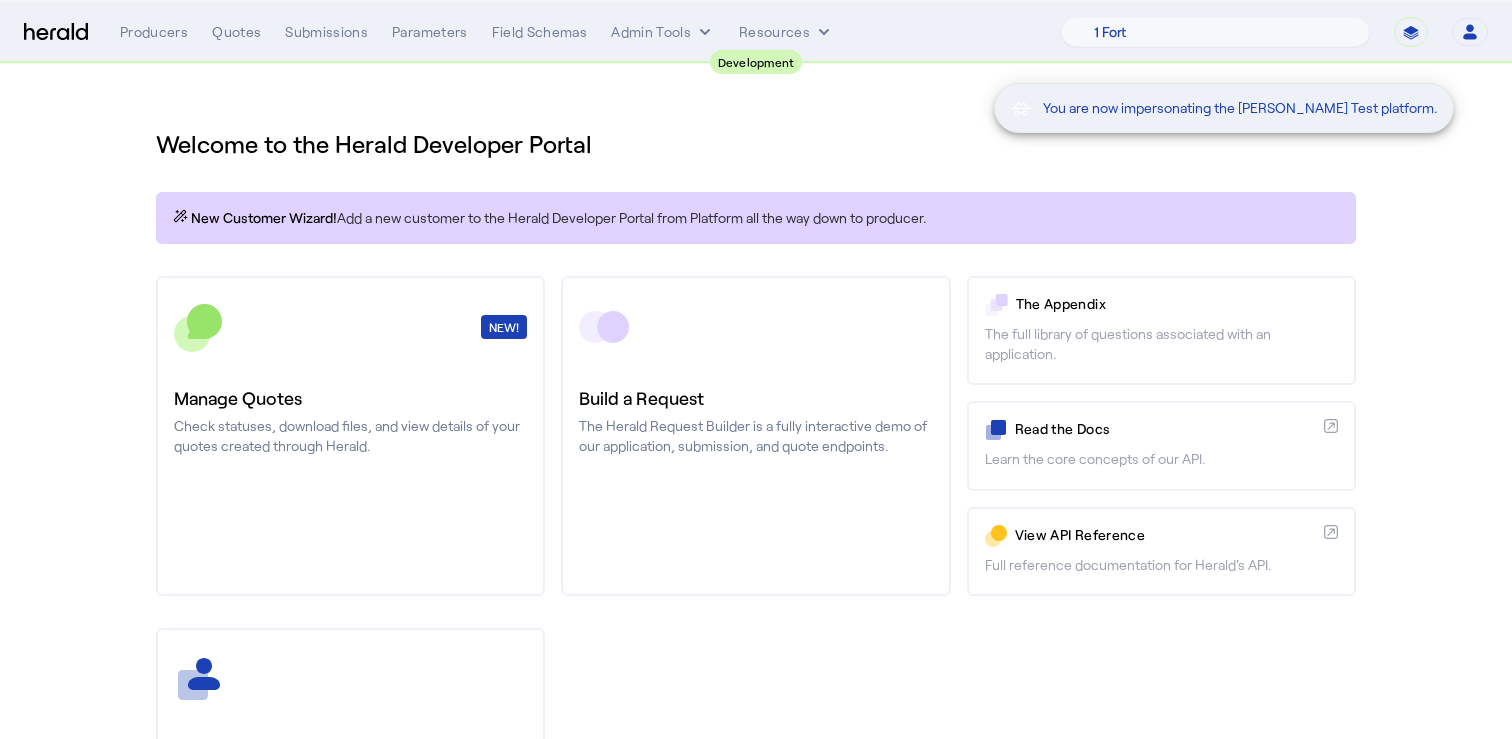 click on "You are now impersonating the [PERSON_NAME] Test platform." at bounding box center [1274, 33] 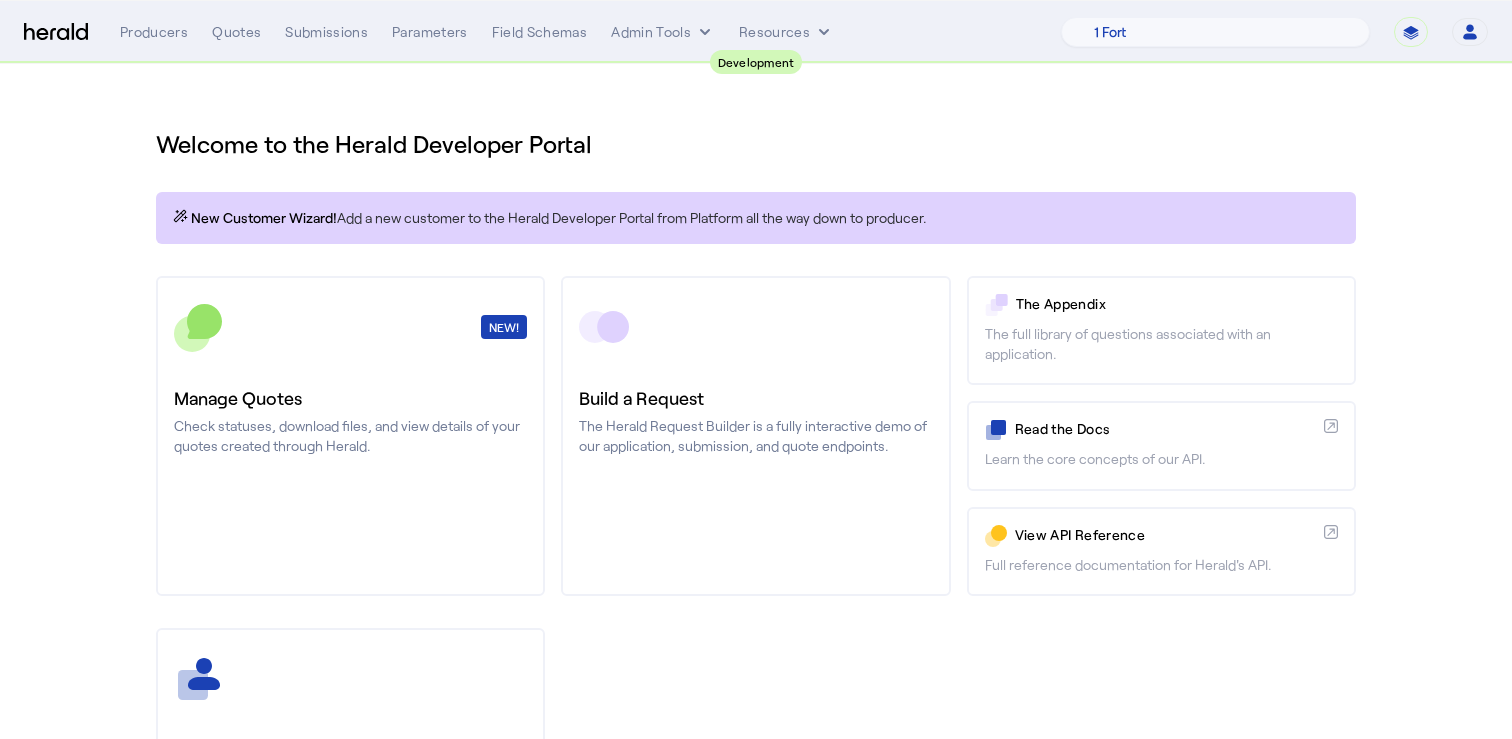 click 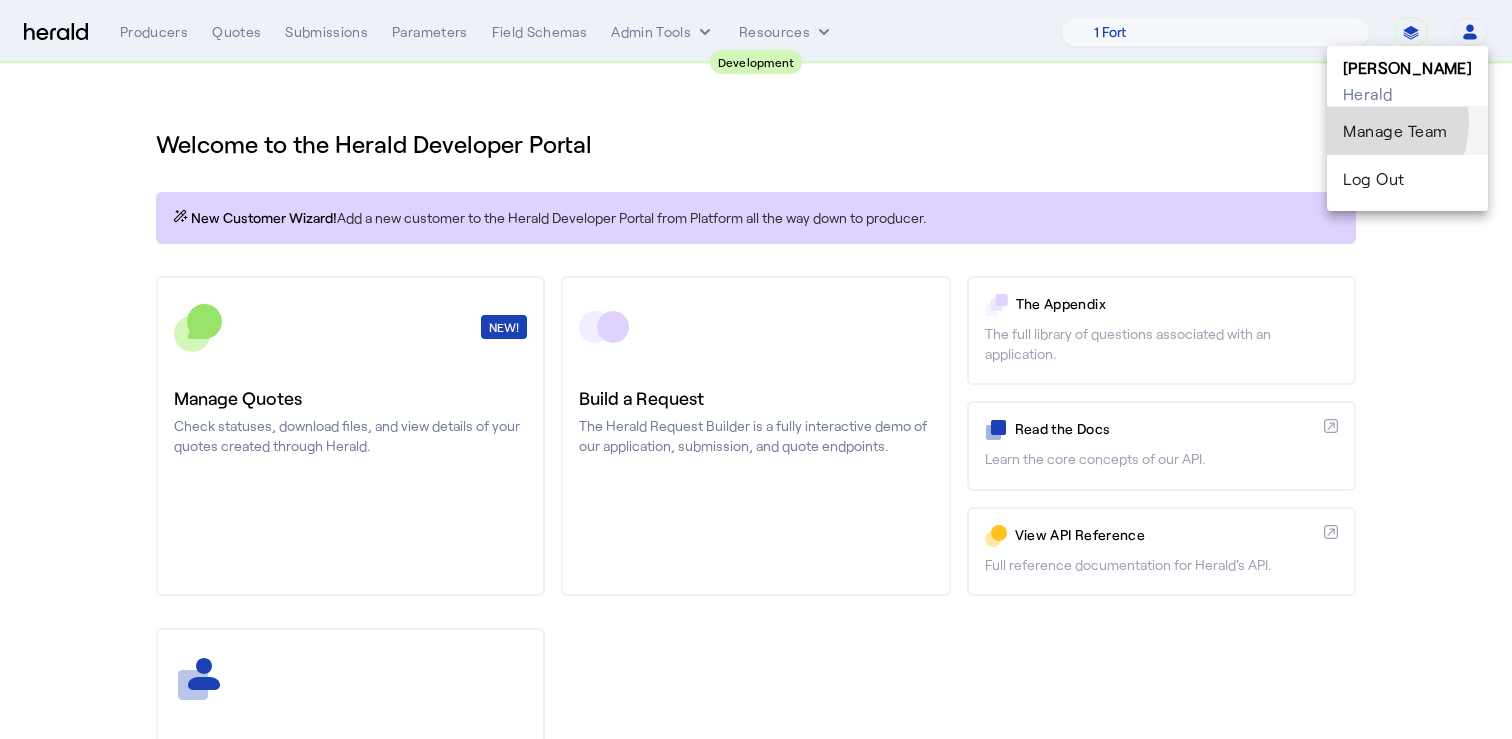 click on "Manage Team" at bounding box center (1407, 131) 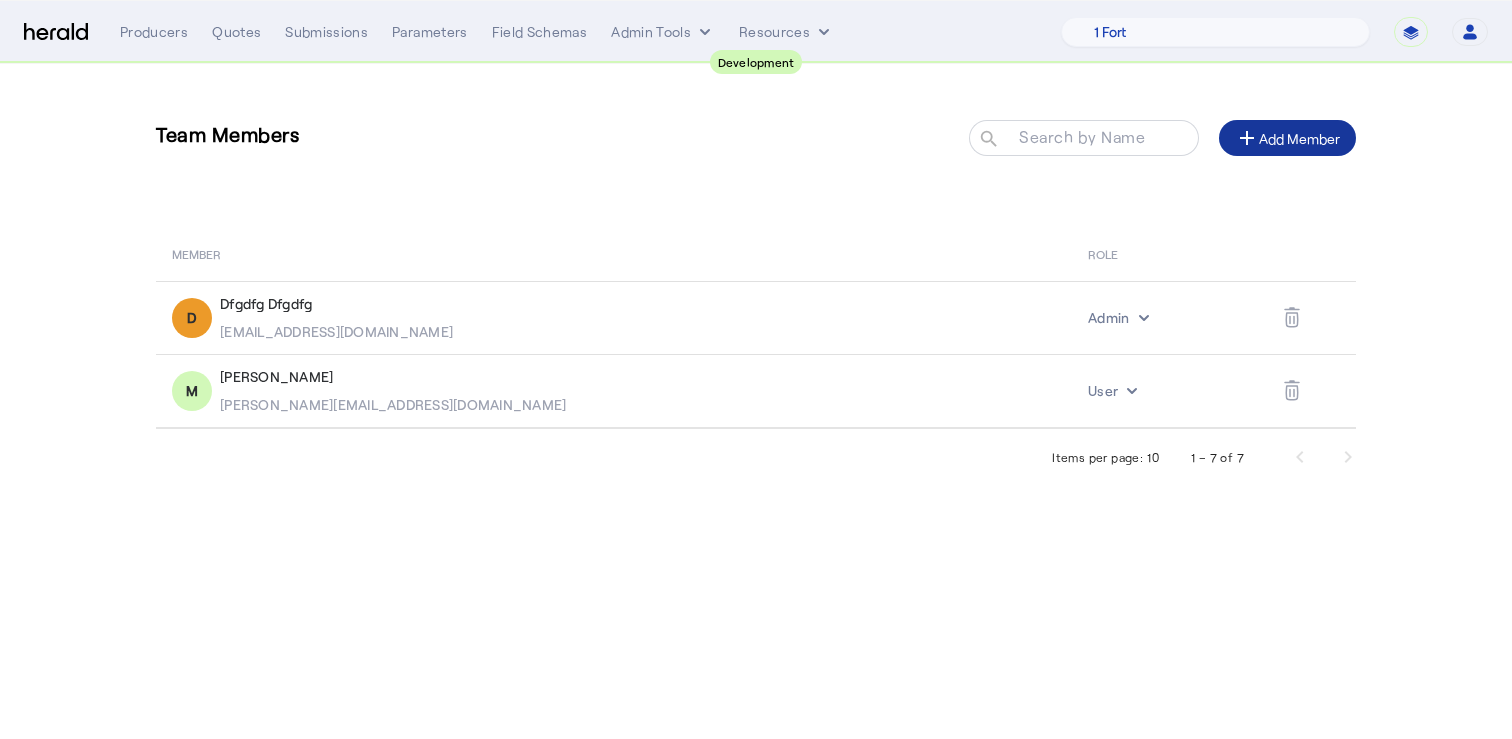 click on "add  Add Member" at bounding box center (1287, 138) 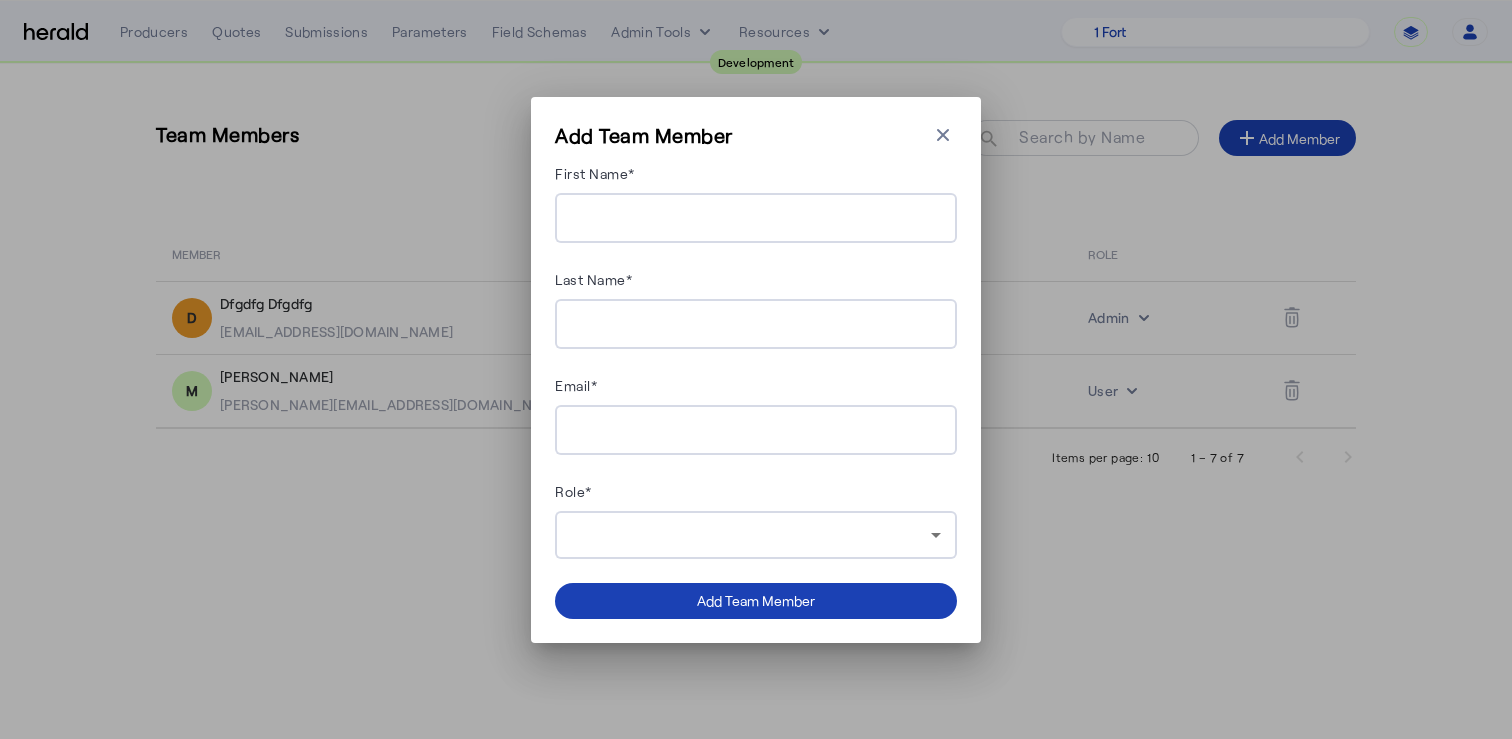 click at bounding box center (756, 218) 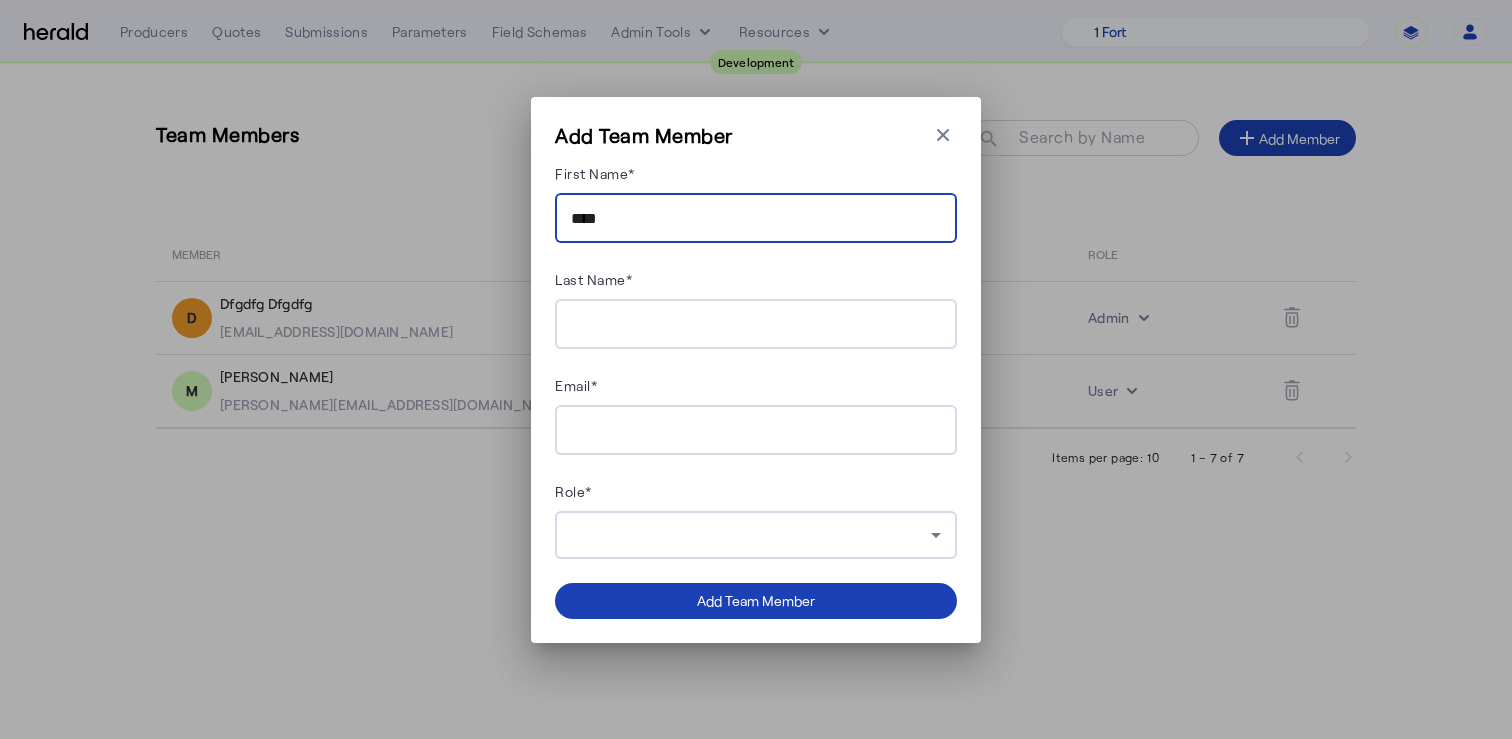 type on "****" 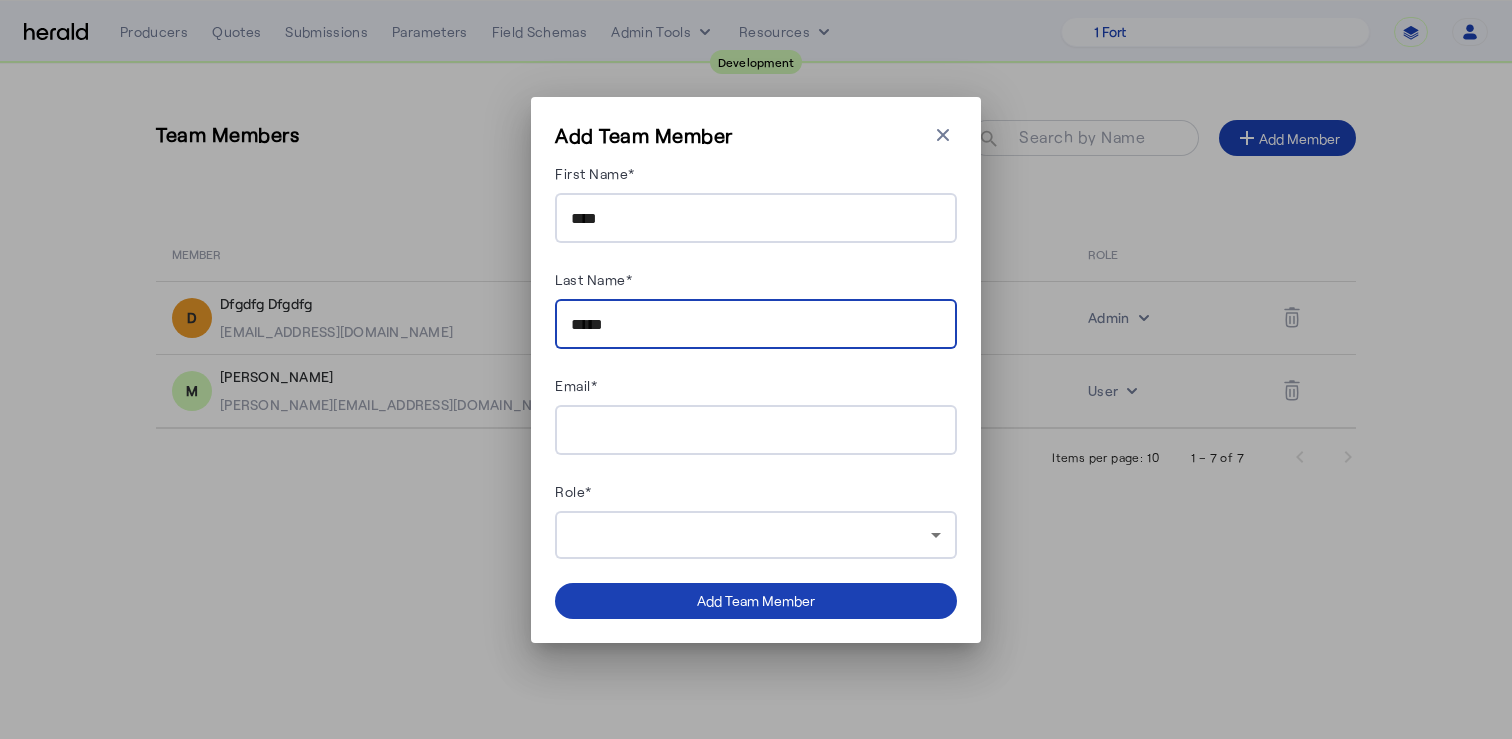 type on "*****" 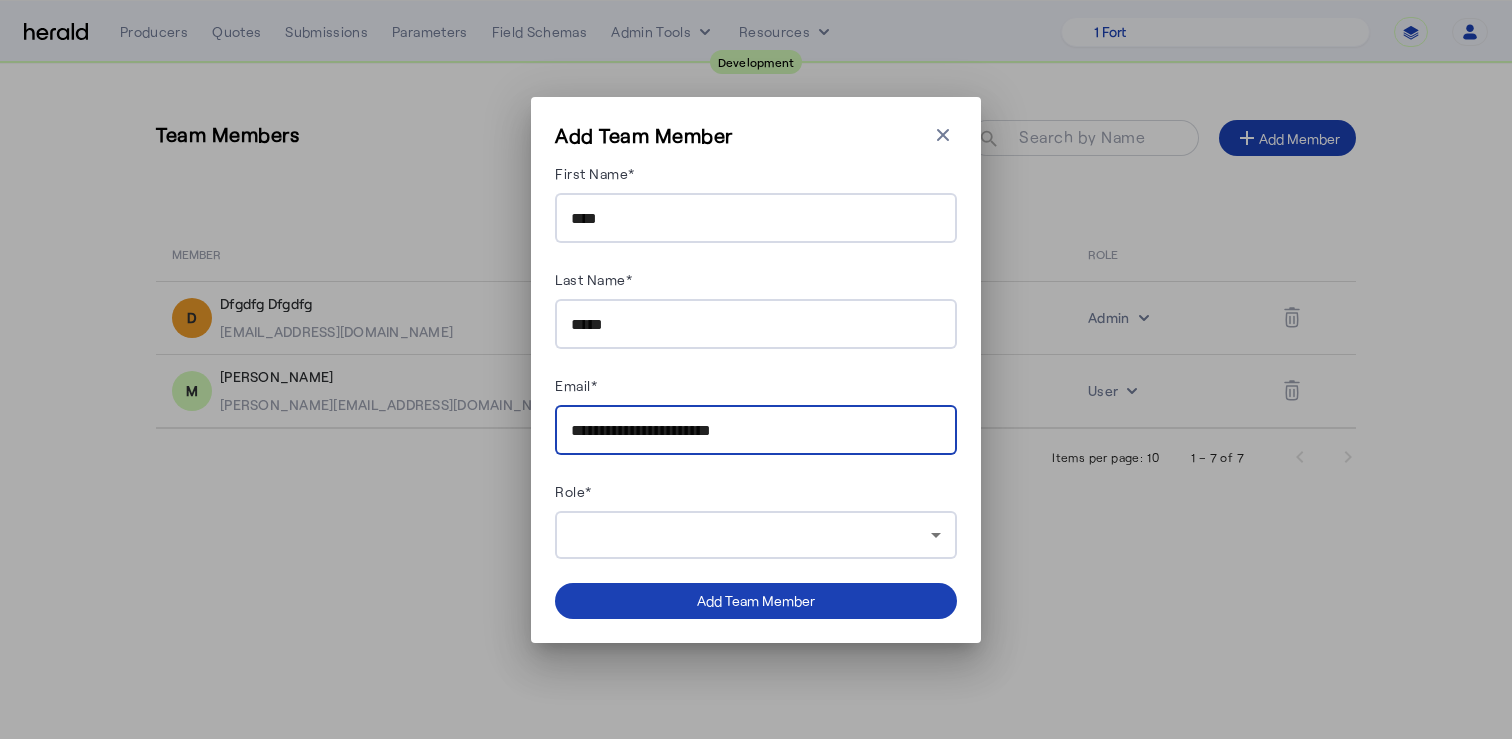 type on "**********" 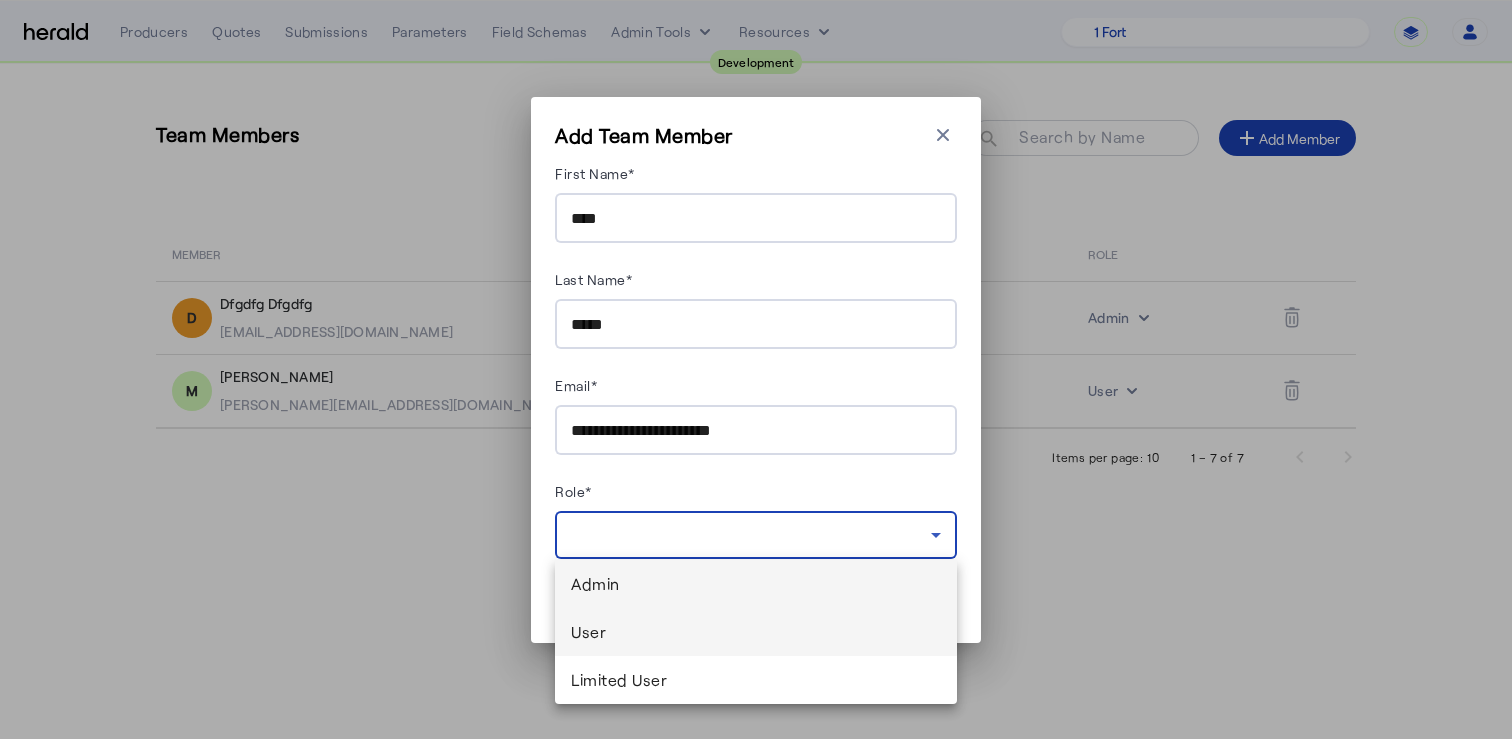 click on "User" at bounding box center (756, 632) 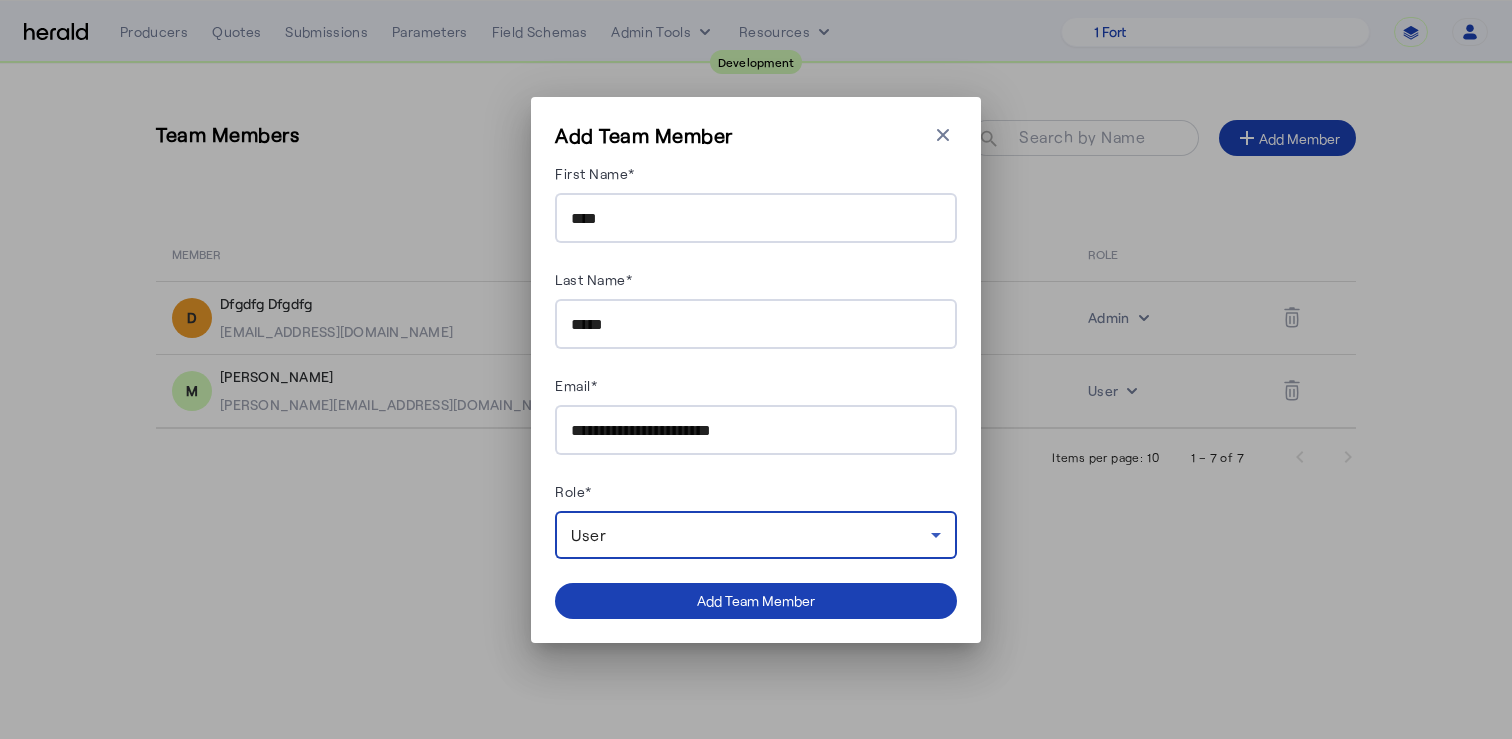 click on "**********" at bounding box center (756, 431) 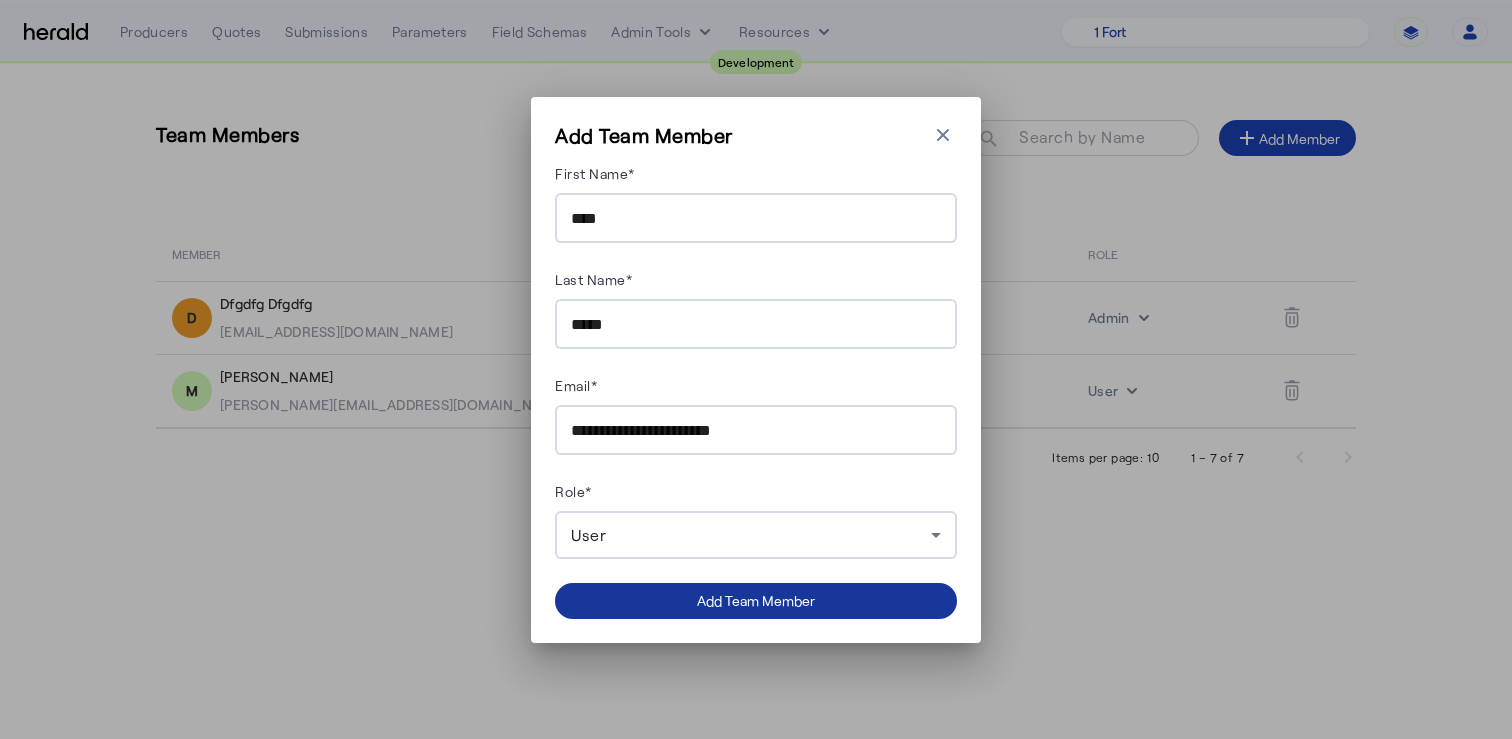 click on "Add Team Member" at bounding box center (756, 600) 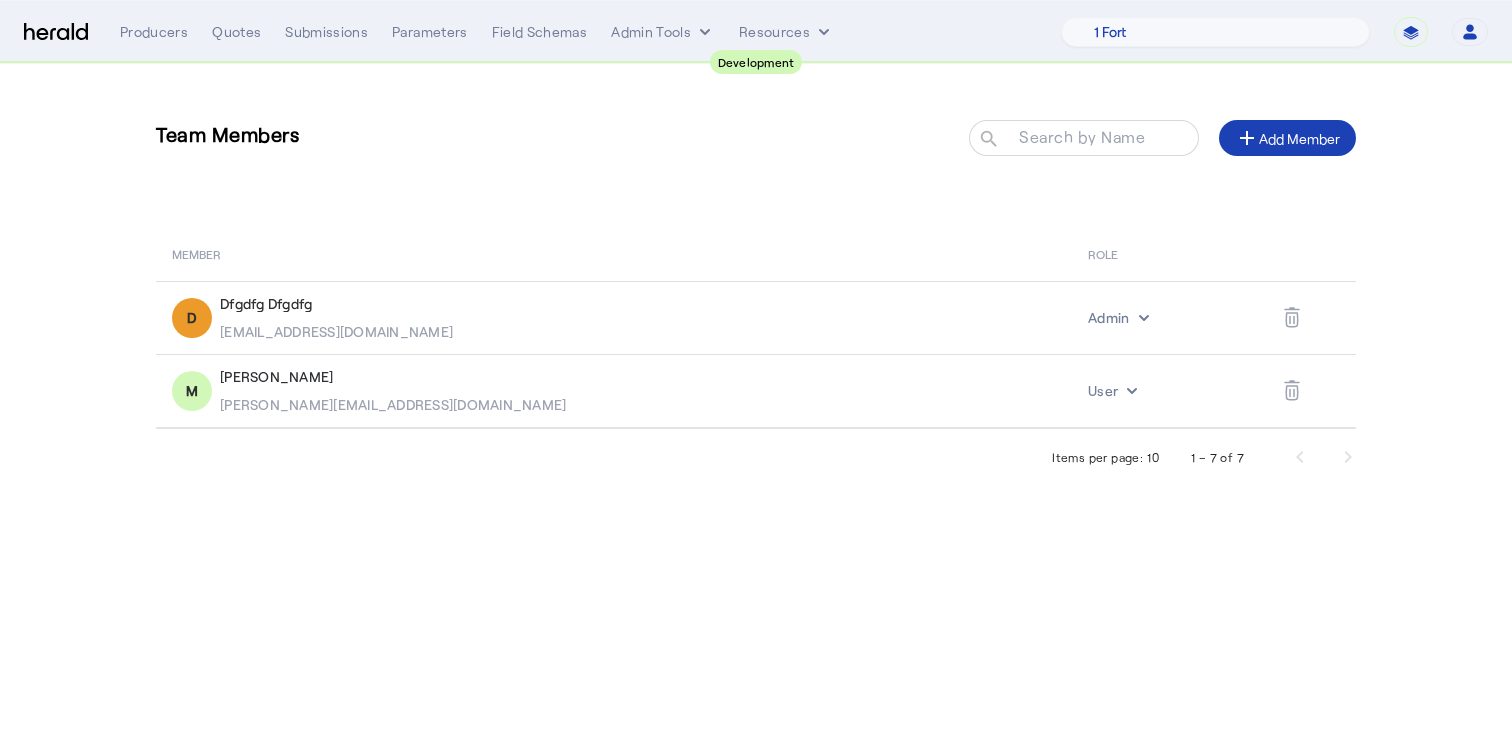 click on "Development
Menu
Producers   Quotes   Submissions   Parameters   Field Schemas   Admin Tools
Resources
1 Fort   A Demo Platform   A New Platform Test   Bam   Batch Test Platform   Beep Beep Boop   BindHQ   Bogus   Boom 2   Boxx   CRC   CYPRESS_1753728016238_36541_NEW   CYPRESS_1753728971880_6615_NEW   CYPRESS_1753730291513_19887_NEW   CYPRESS_1753732695693_22454_NEW   CYPRESS_1753732713138_26238_NEW   [PERSON_NAME] [PERSON_NAME] Testerson   Disable Platform   [PERSON_NAME] Insurance Group   Dummy Platform   Final Platform   Gabe Test   Growthmill   Herald   Herald Demo   ID Service Test   Jeans Inc   [PERSON_NAME] Test   My New Platform   New Test again   [PERSON_NAME] Test Platform   Pioneer Patron   Platform 1   Platform test   RT Specialty   Ravi test 1234   TEST PLATFORM   THIS IS A TEST PLATFORM   [PERSON_NAME] Totter   Test Again   Test Platform   Test emm   Testing ML   The News   USI   aaaaahhh real monsters  add" at bounding box center (756, 369) 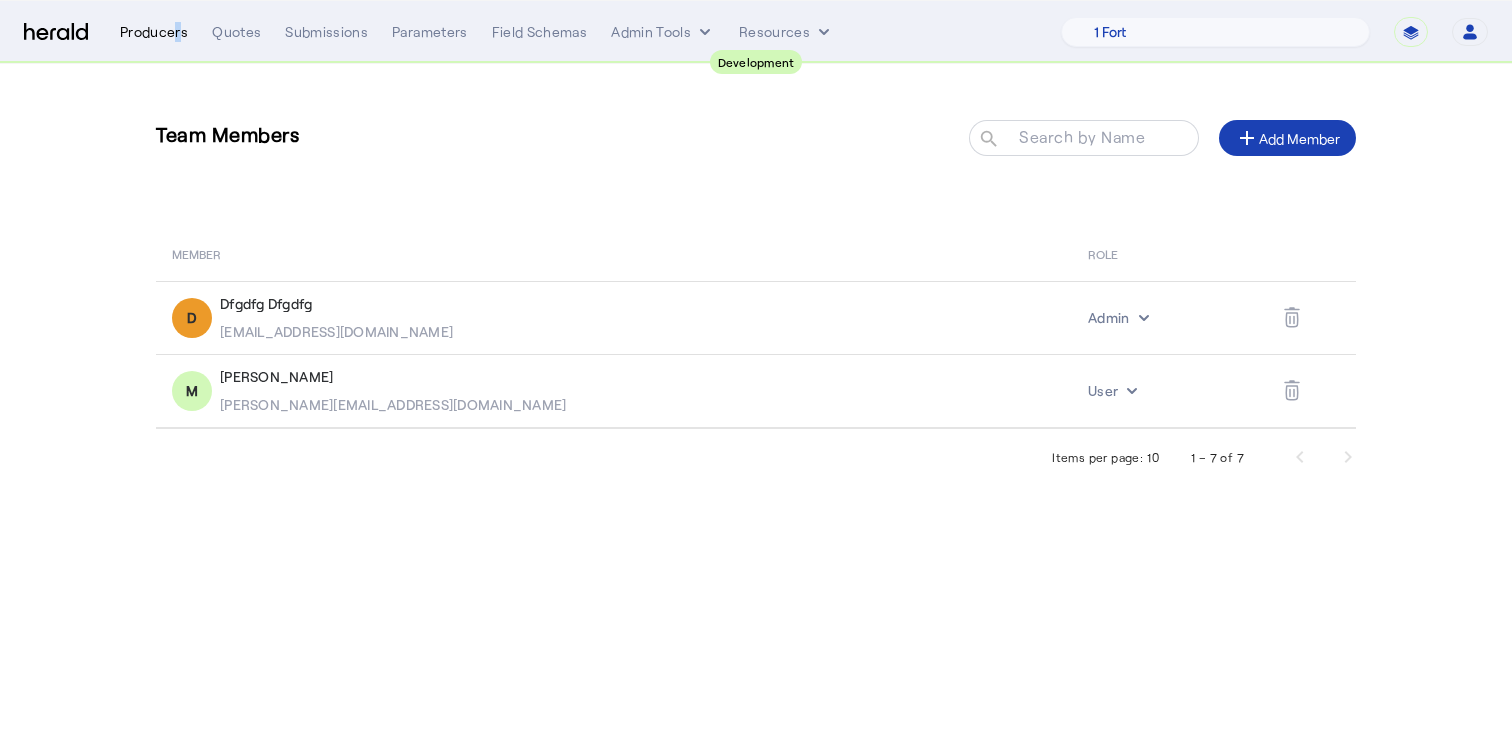 click on "Producers" at bounding box center (154, 32) 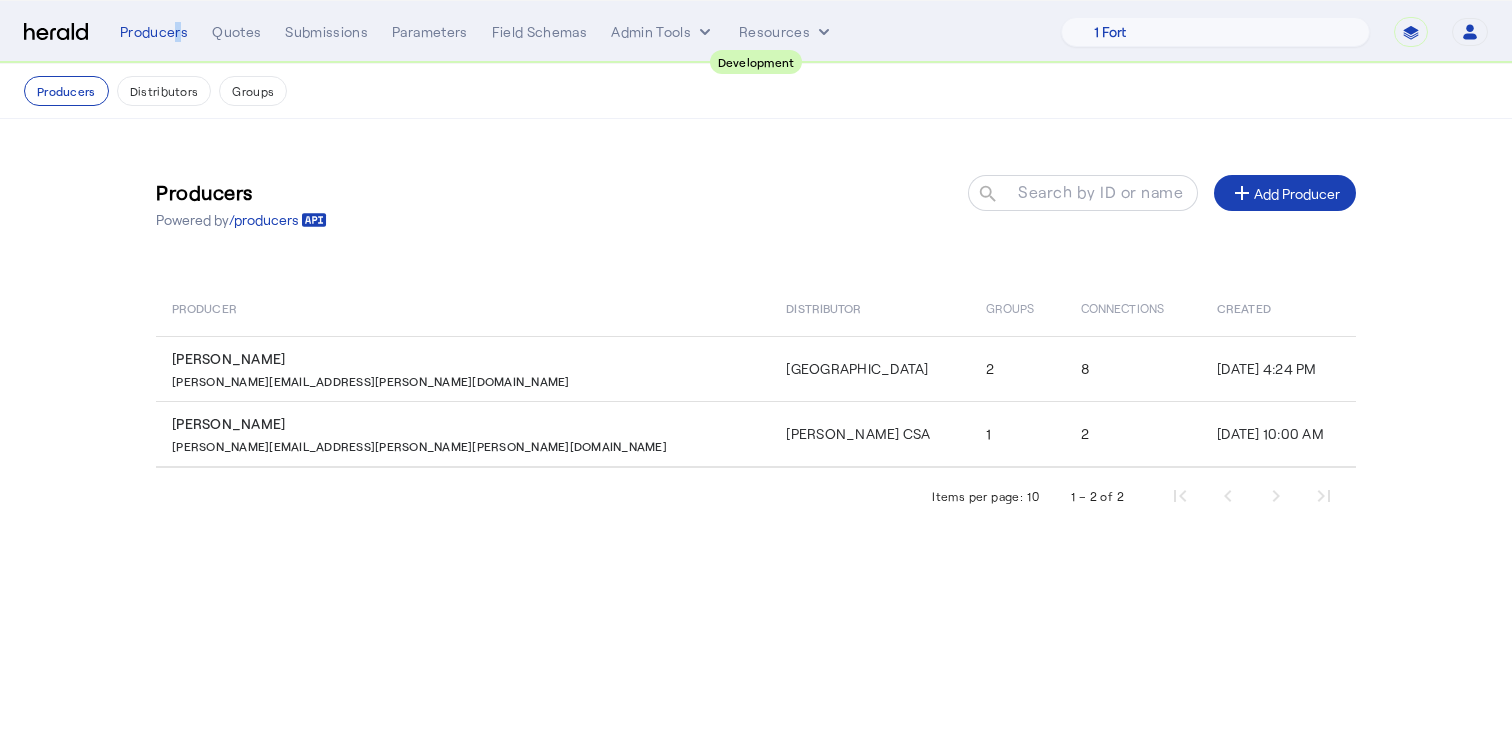 click 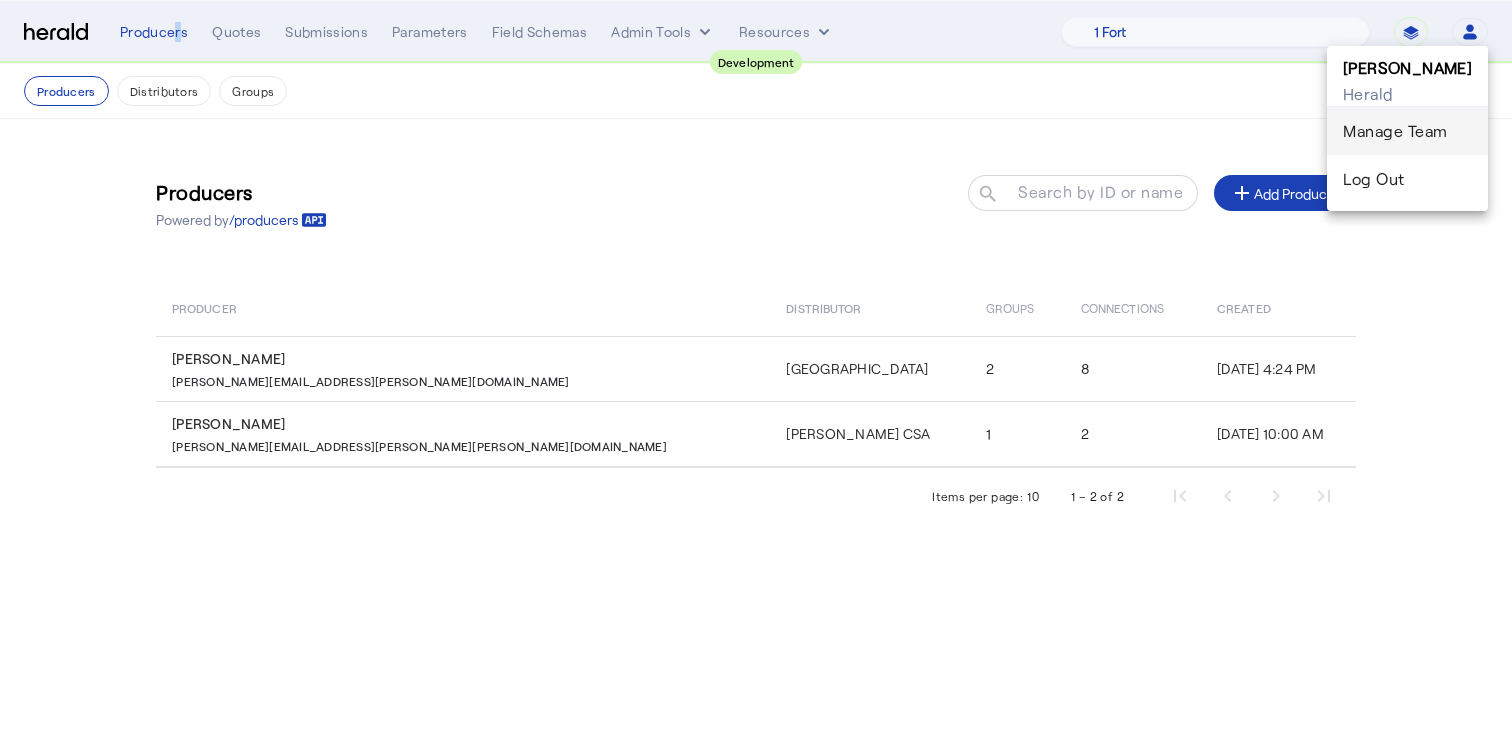 click on "Manage Team" at bounding box center (1407, 131) 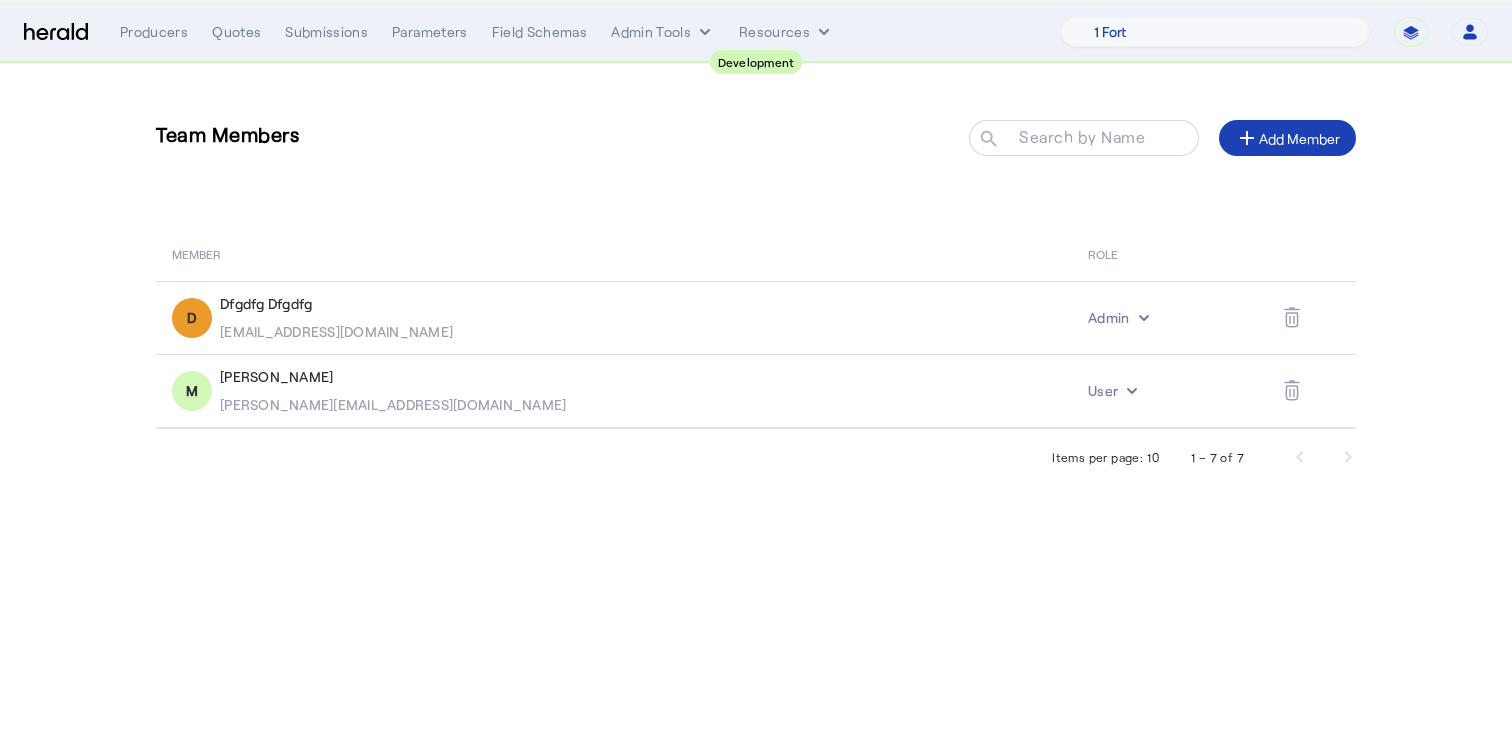 click on "Development
Menu
Producers   Quotes   Submissions   Parameters   Field Schemas   Admin Tools
Resources
1 Fort   A Demo Platform   A New Platform Test   Bam   Batch Test Platform   Beep Beep Boop   BindHQ   Bogus   Boom 2   Boxx   CRC   CYPRESS_1753728016238_36541_NEW   CYPRESS_1753728971880_6615_NEW   CYPRESS_1753730291513_19887_NEW   CYPRESS_1753732695693_22454_NEW   CYPRESS_1753732713138_26238_NEW   Cleo Sol   Davey Testerson   Disable Platform   Dr Davis Insurance Group   Dummy Platform   Final Platform   Gabe Test   Growthmill   Herald   Herald Demo   ID Service Test   Jeans Inc   Layr   Marsh Test   My New Platform   New Test again   Parker Test Platform   Pioneer Patron   Platform 1   Platform test   RT Specialty   Ravi test 1234   TEST PLATFORM   THIS IS A TEST PLATFORM   Teeter Totter   Test Again   Test Platform   Test emm   Testing ML   The News   USI   aaaaahhh real monsters  add" at bounding box center [756, 369] 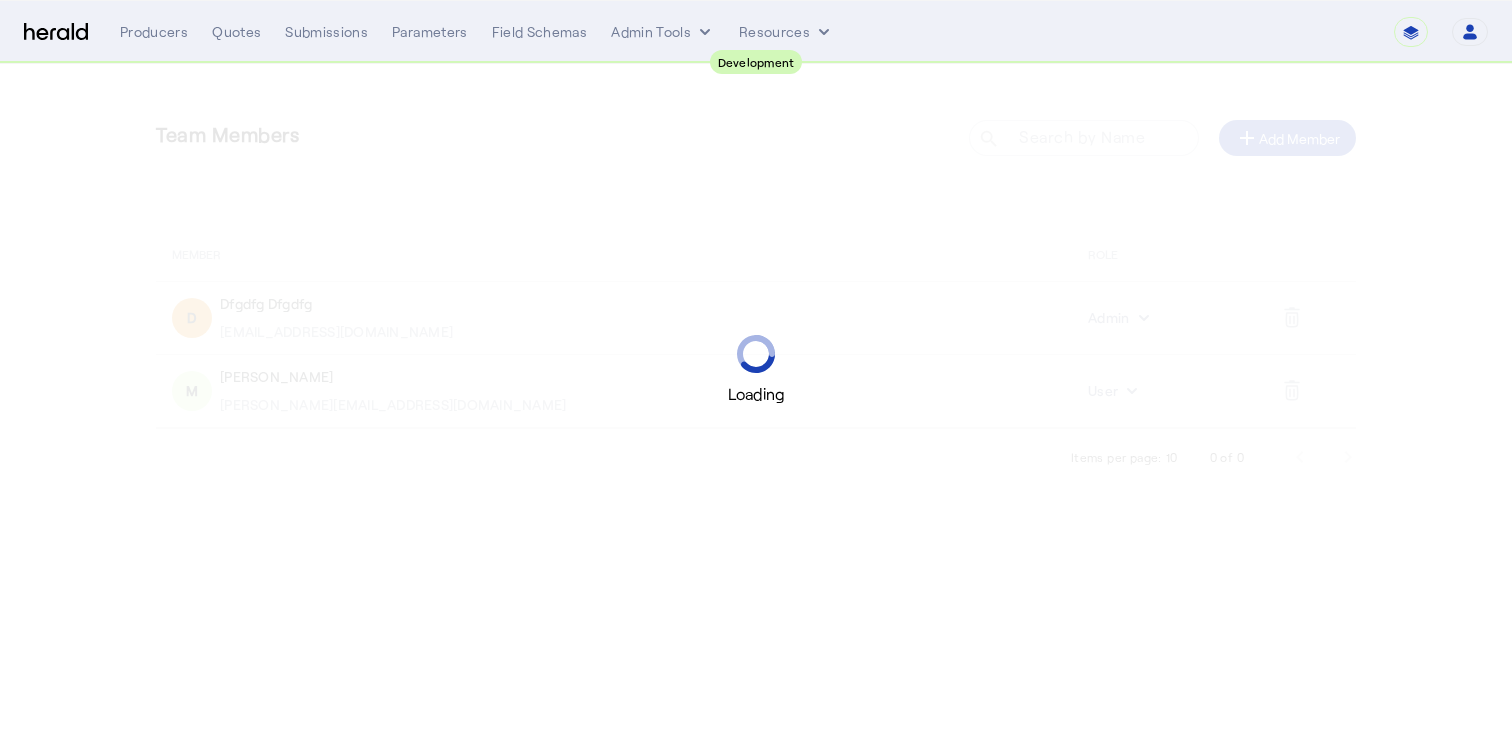 scroll, scrollTop: 0, scrollLeft: 0, axis: both 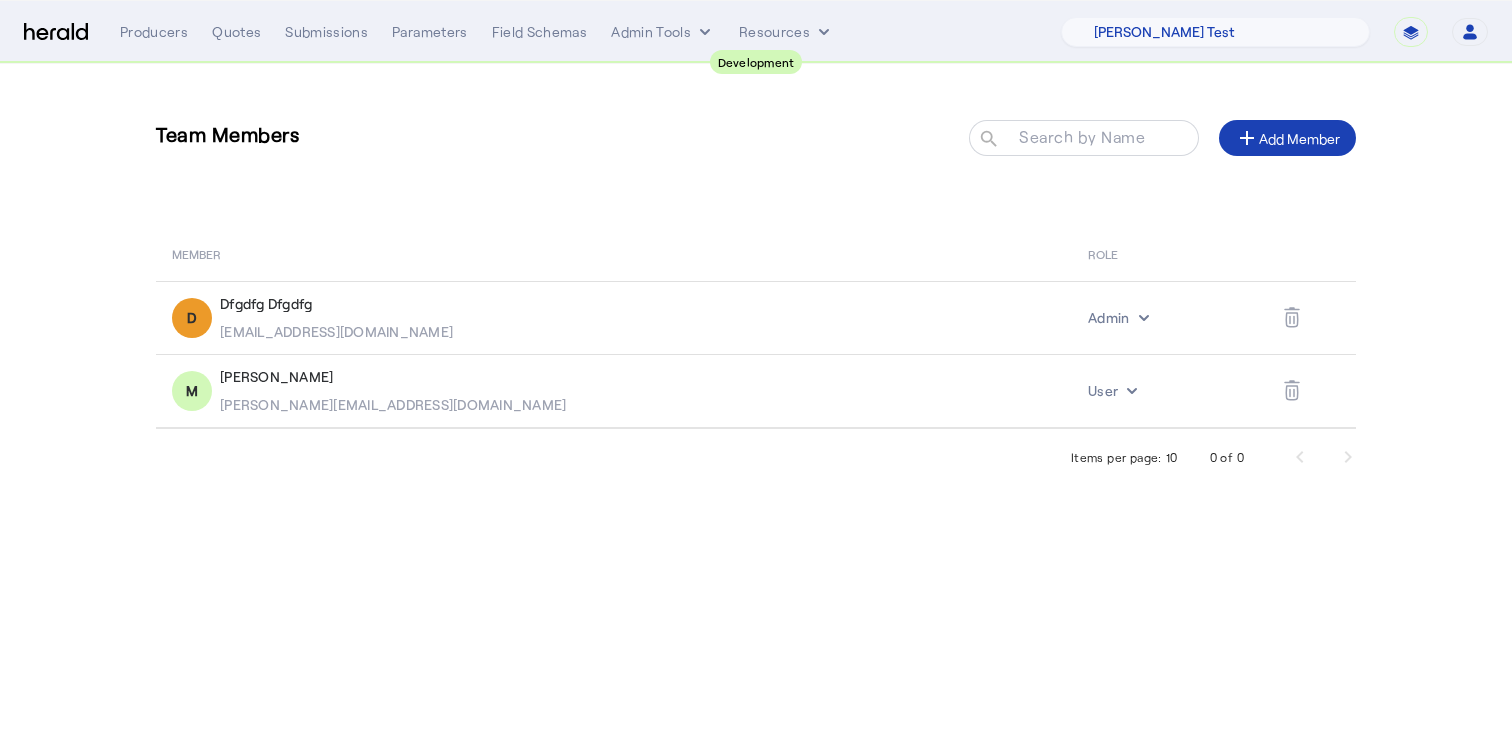 click 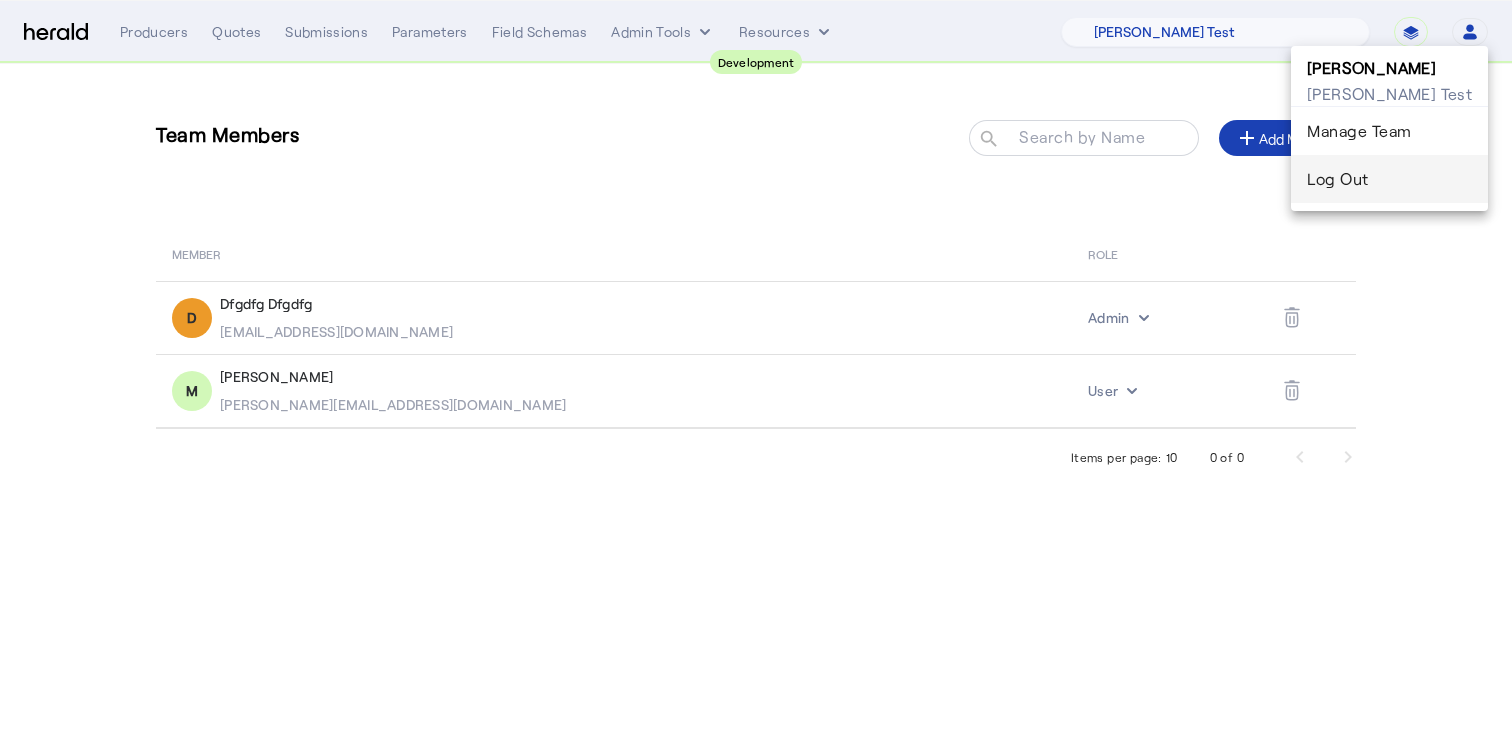 click on "Log Out" at bounding box center (1389, 179) 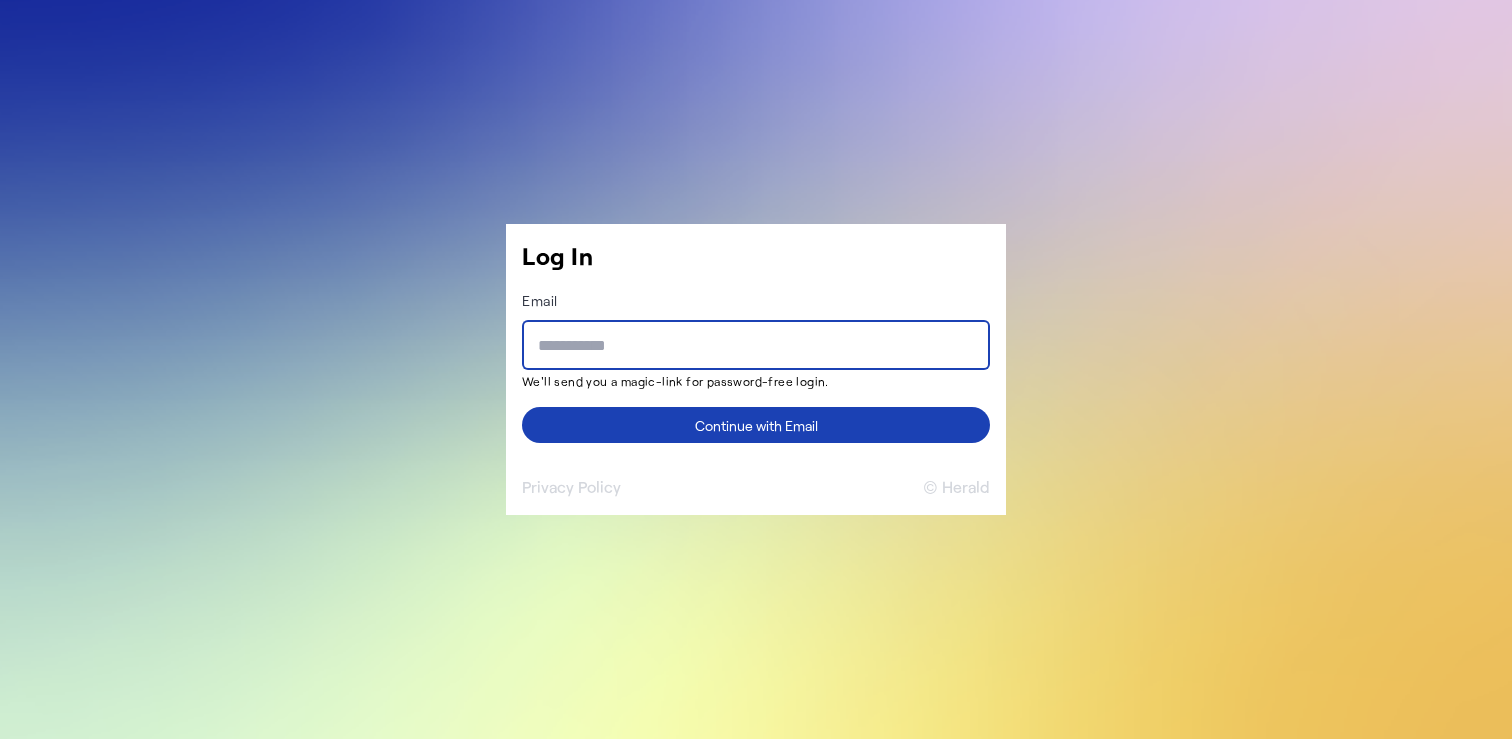 click on "Email" at bounding box center (756, 346) 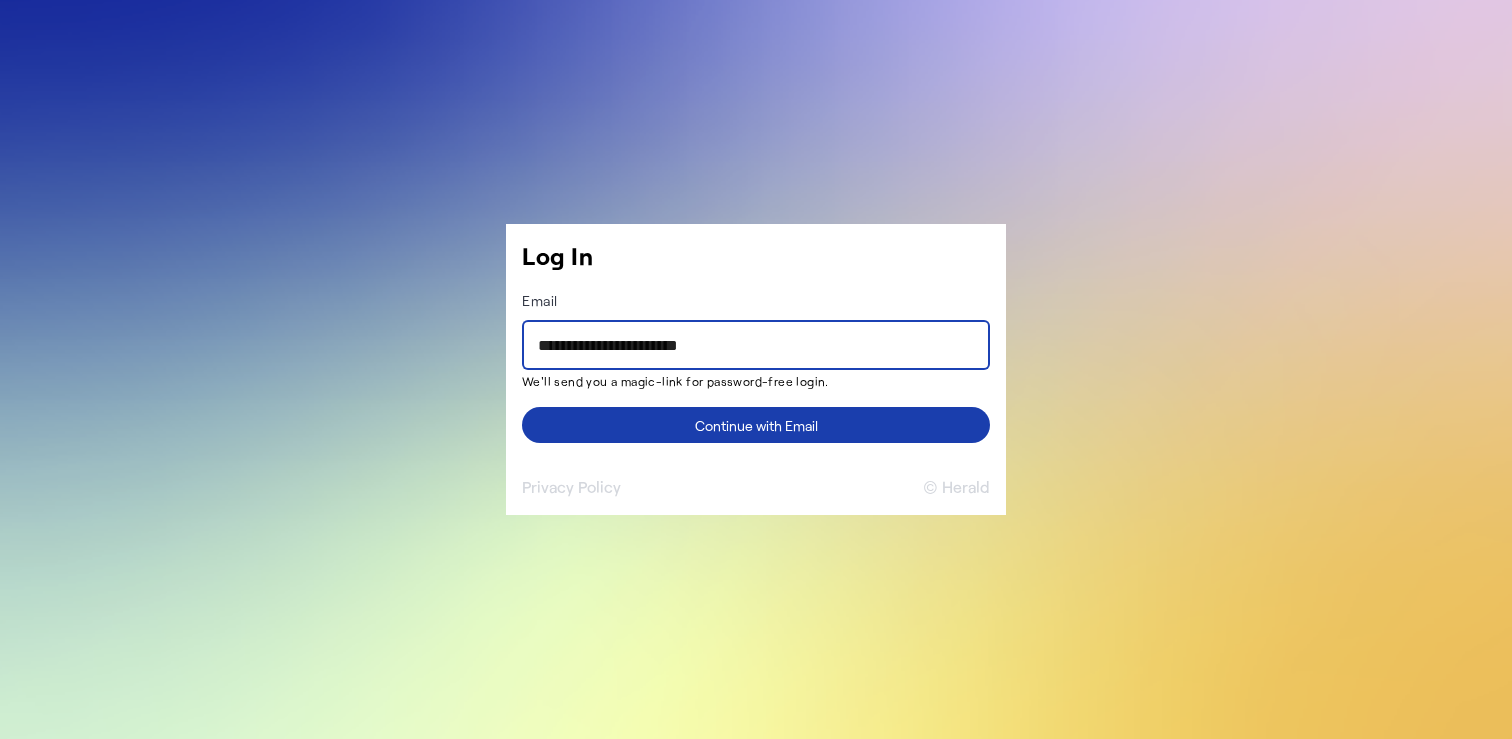 type on "**********" 